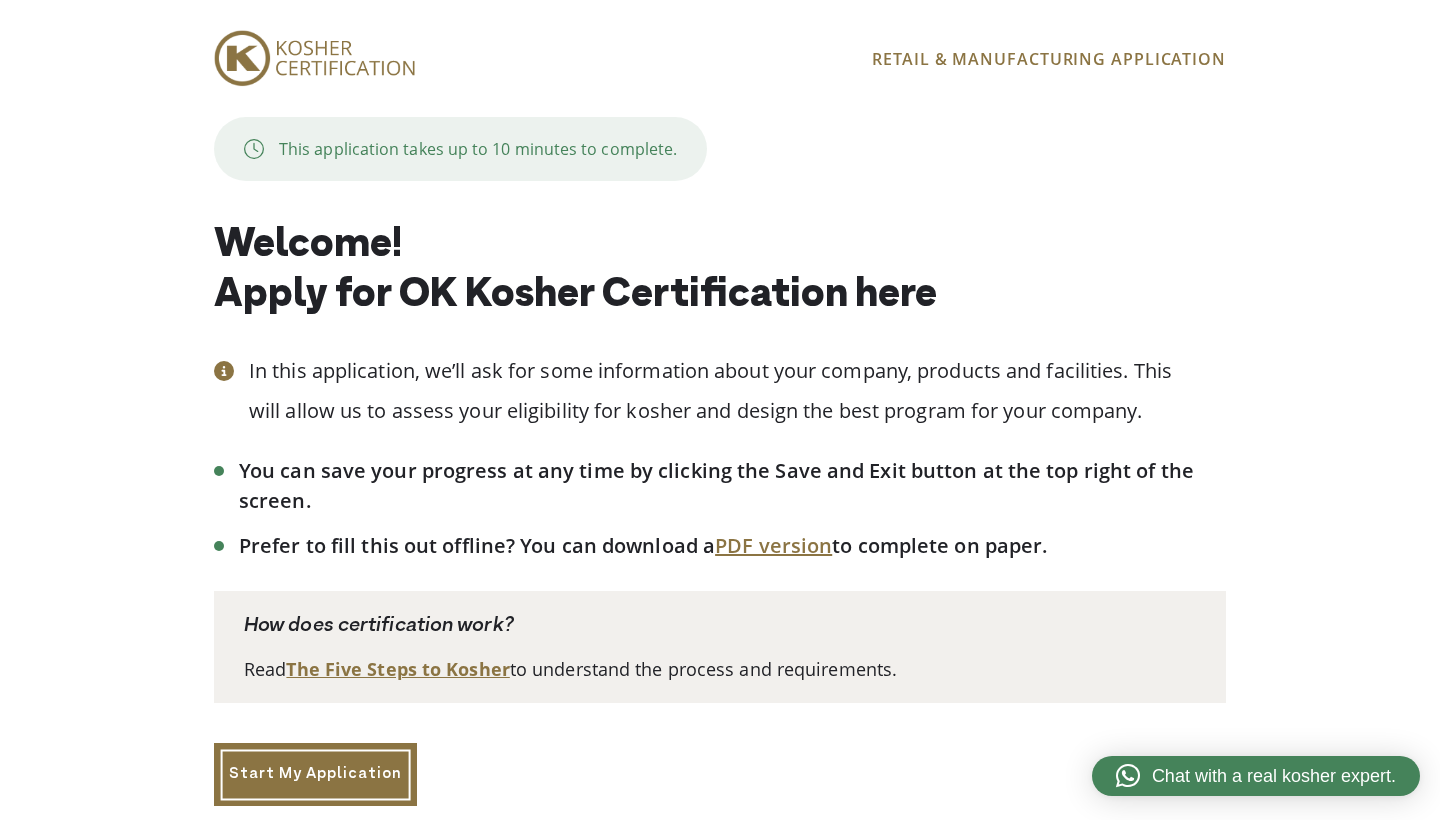 scroll, scrollTop: 0, scrollLeft: 0, axis: both 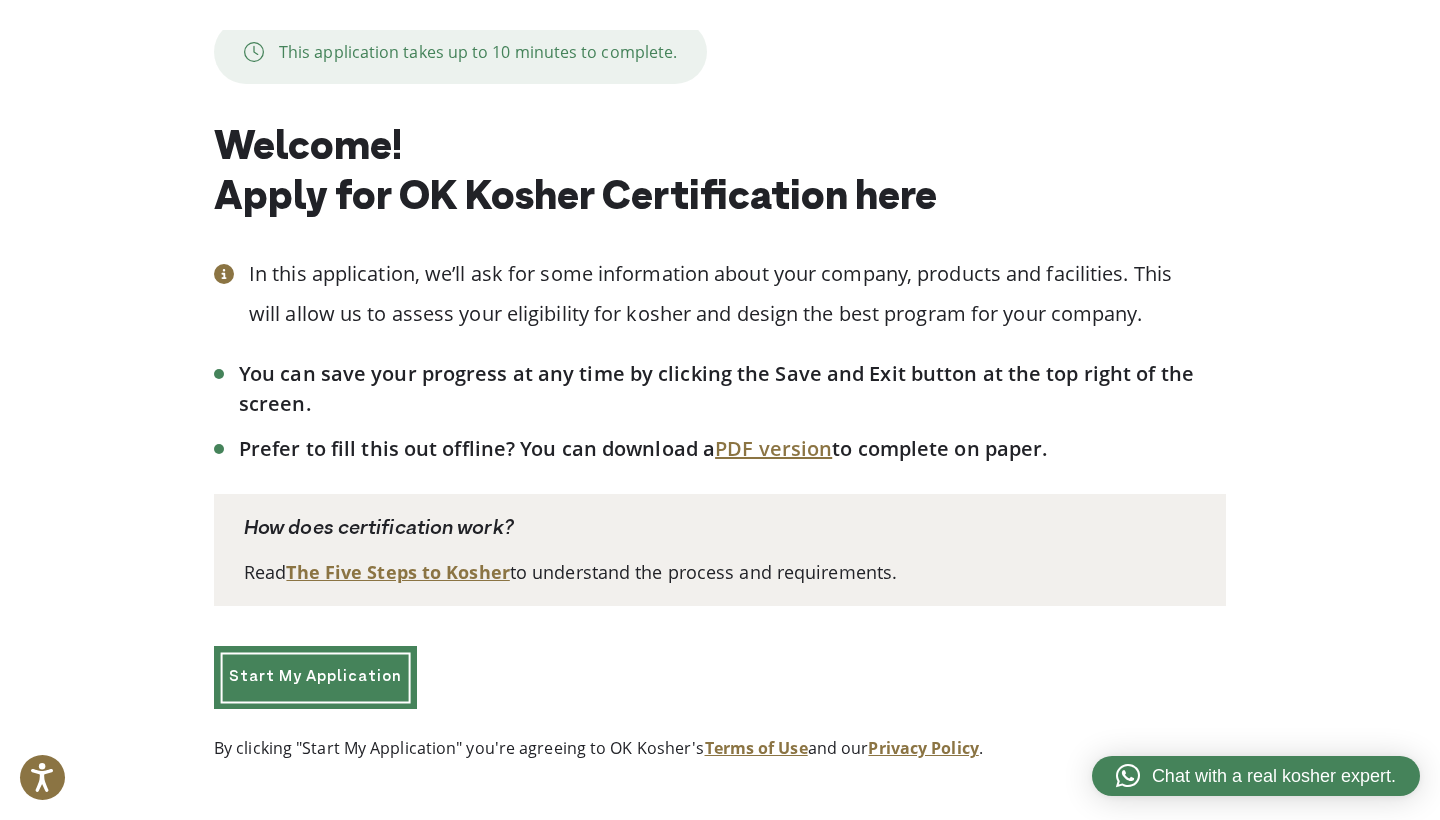 click on "Start My Application" at bounding box center [315, 677] 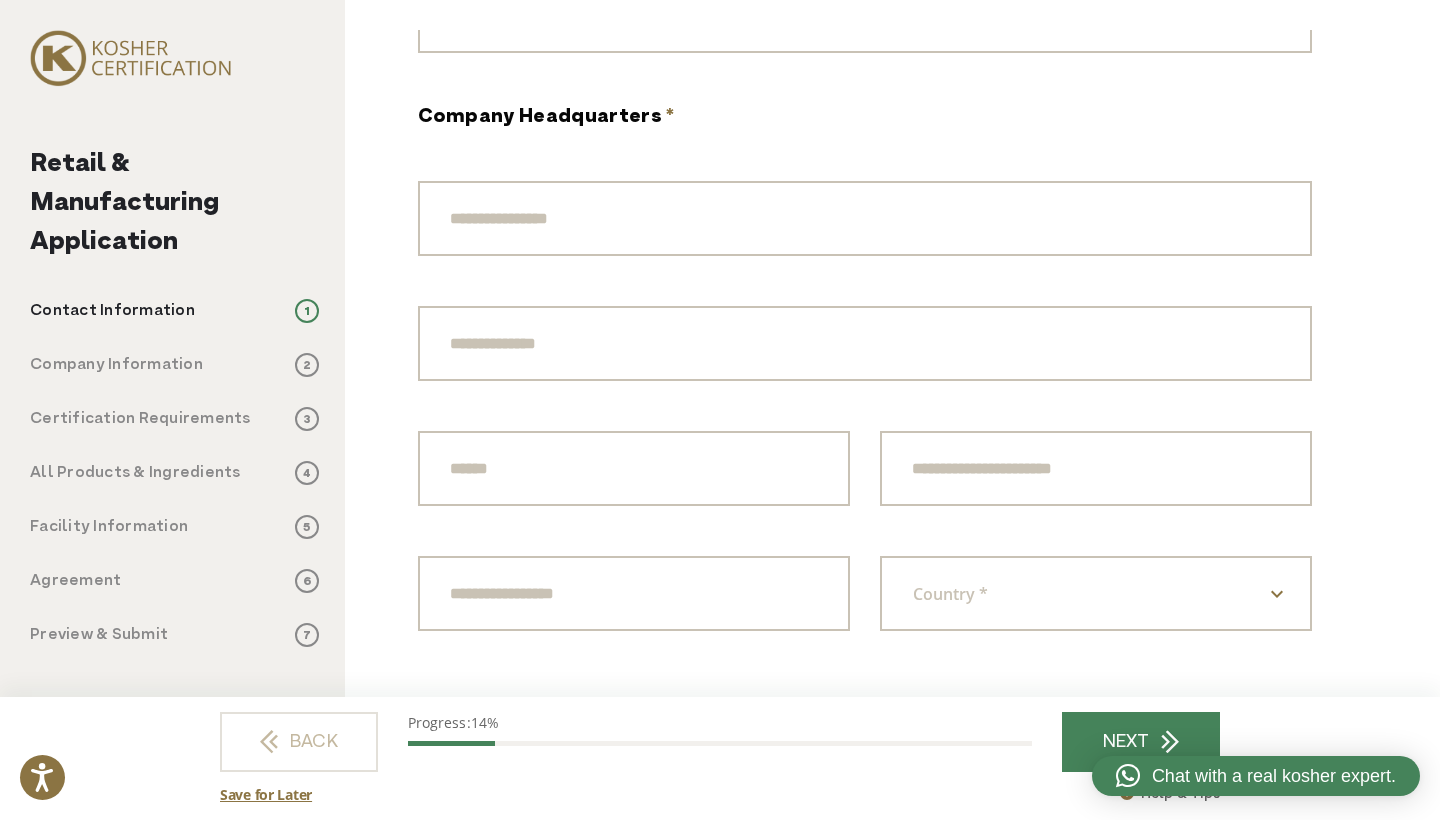 scroll, scrollTop: 152, scrollLeft: 0, axis: vertical 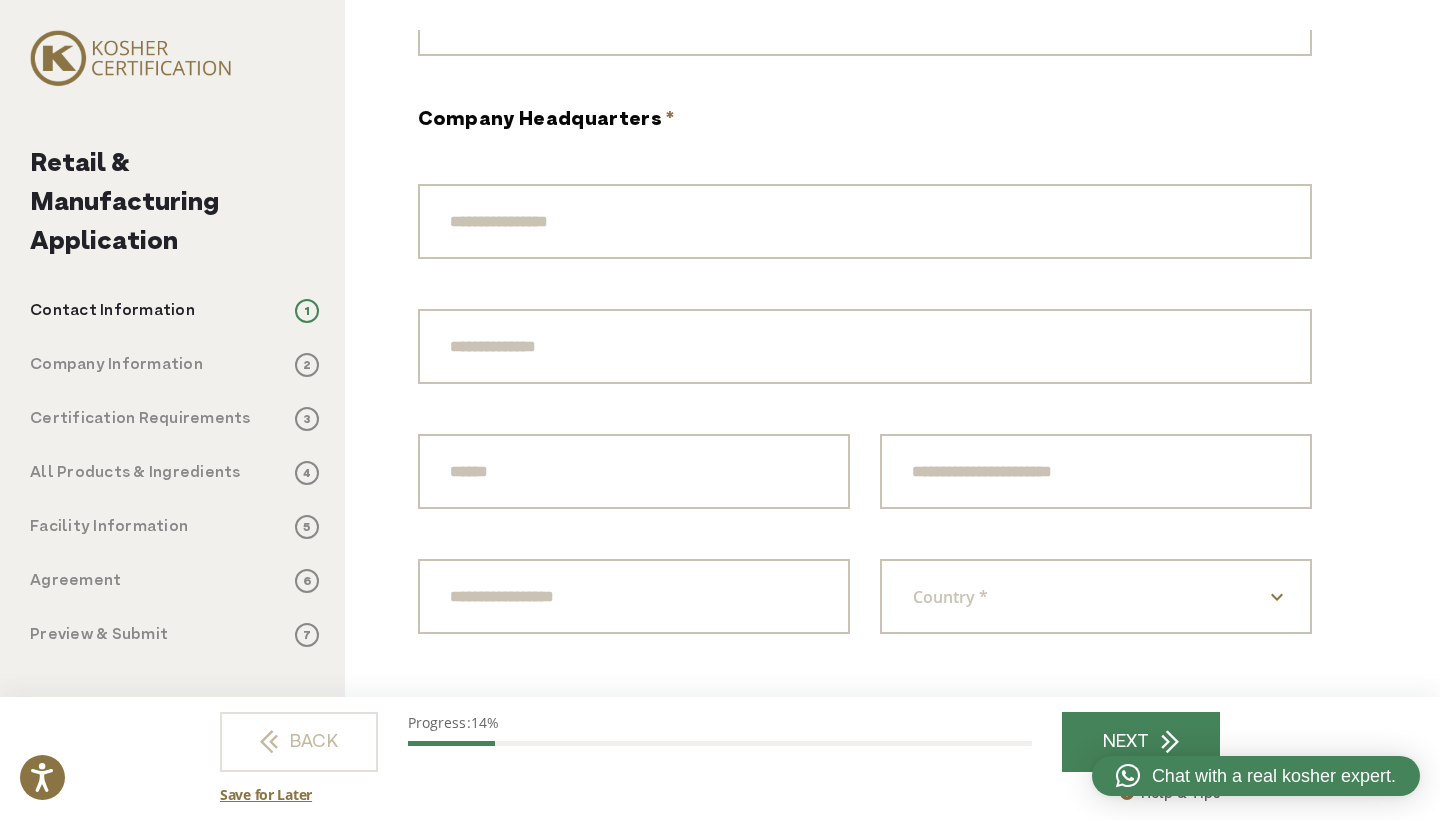 click on "Country *" at bounding box center (989, 597) 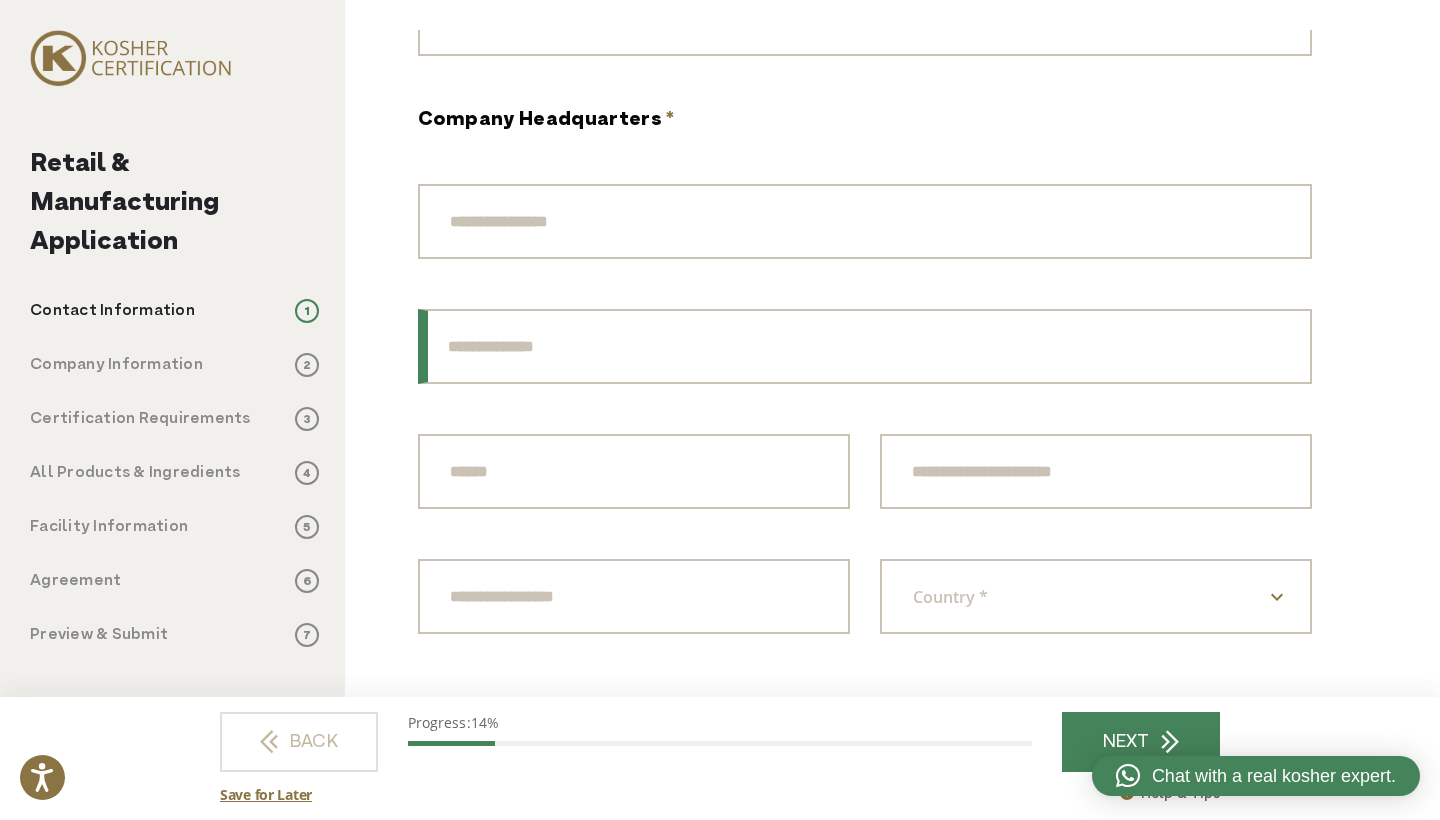 click on "Address Line 2" at bounding box center [865, 346] 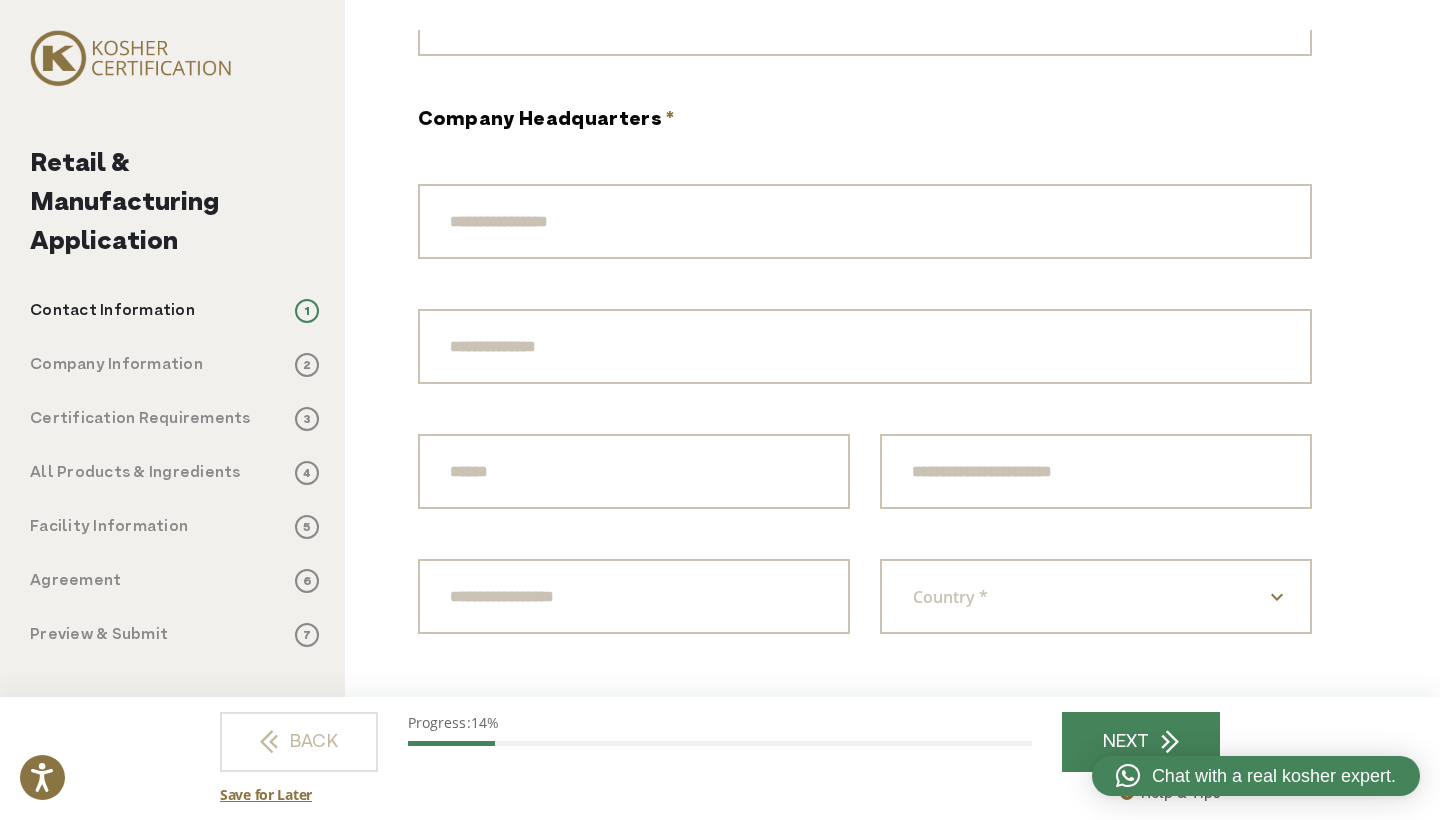 click on "**********" at bounding box center [865, 434] 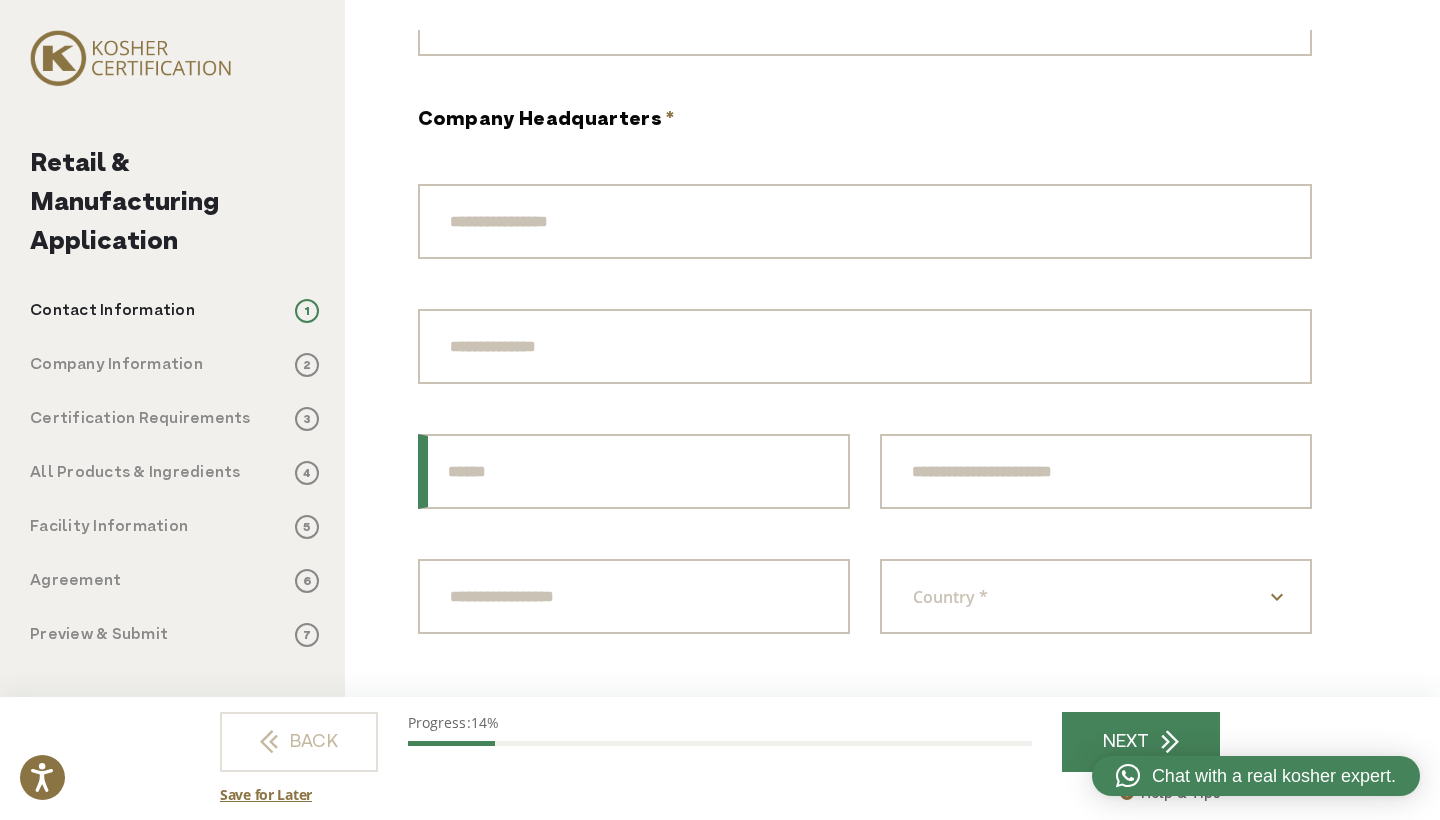 click on "City" at bounding box center [634, 471] 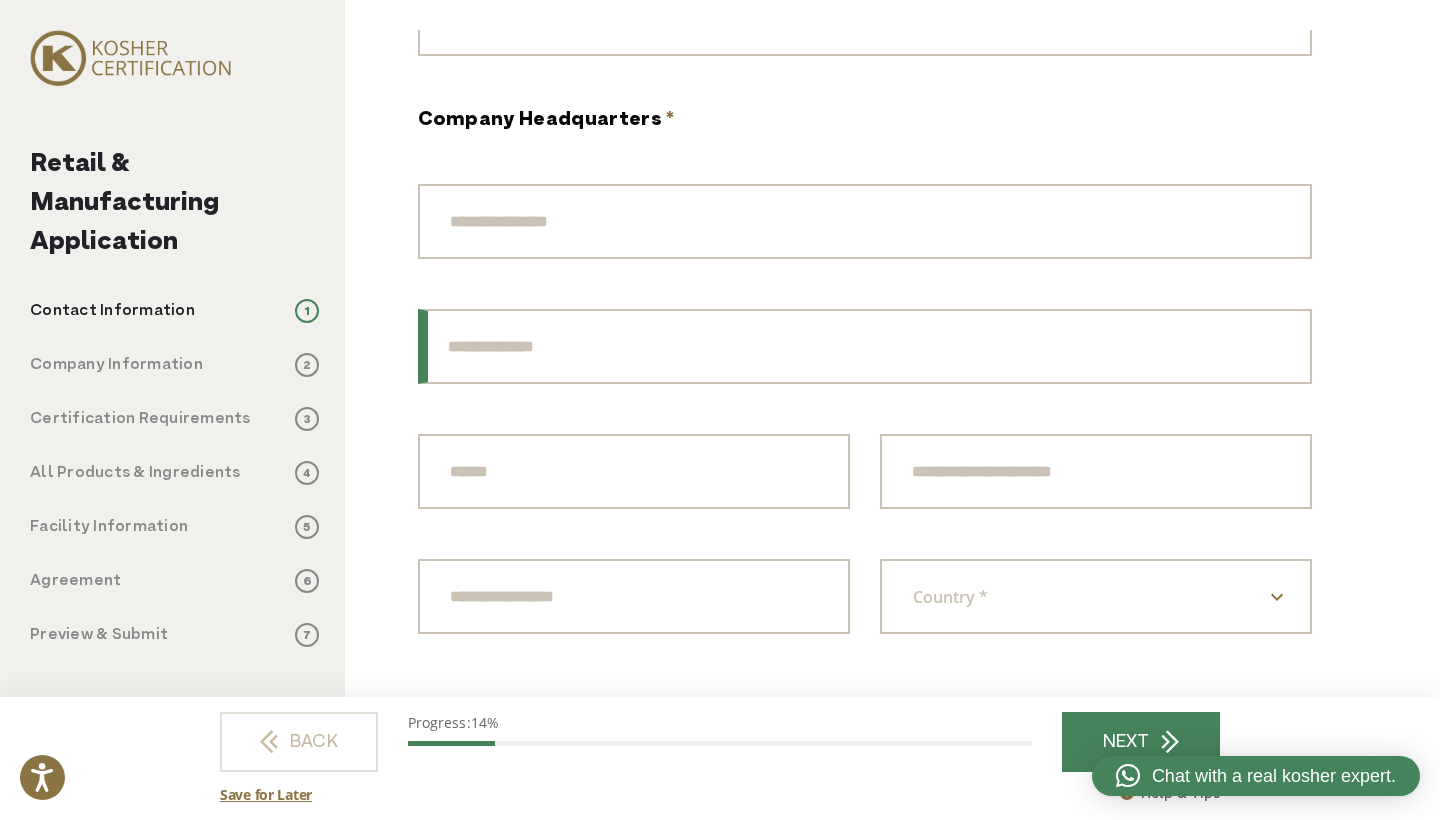 click on "Address Line 2" at bounding box center [865, 346] 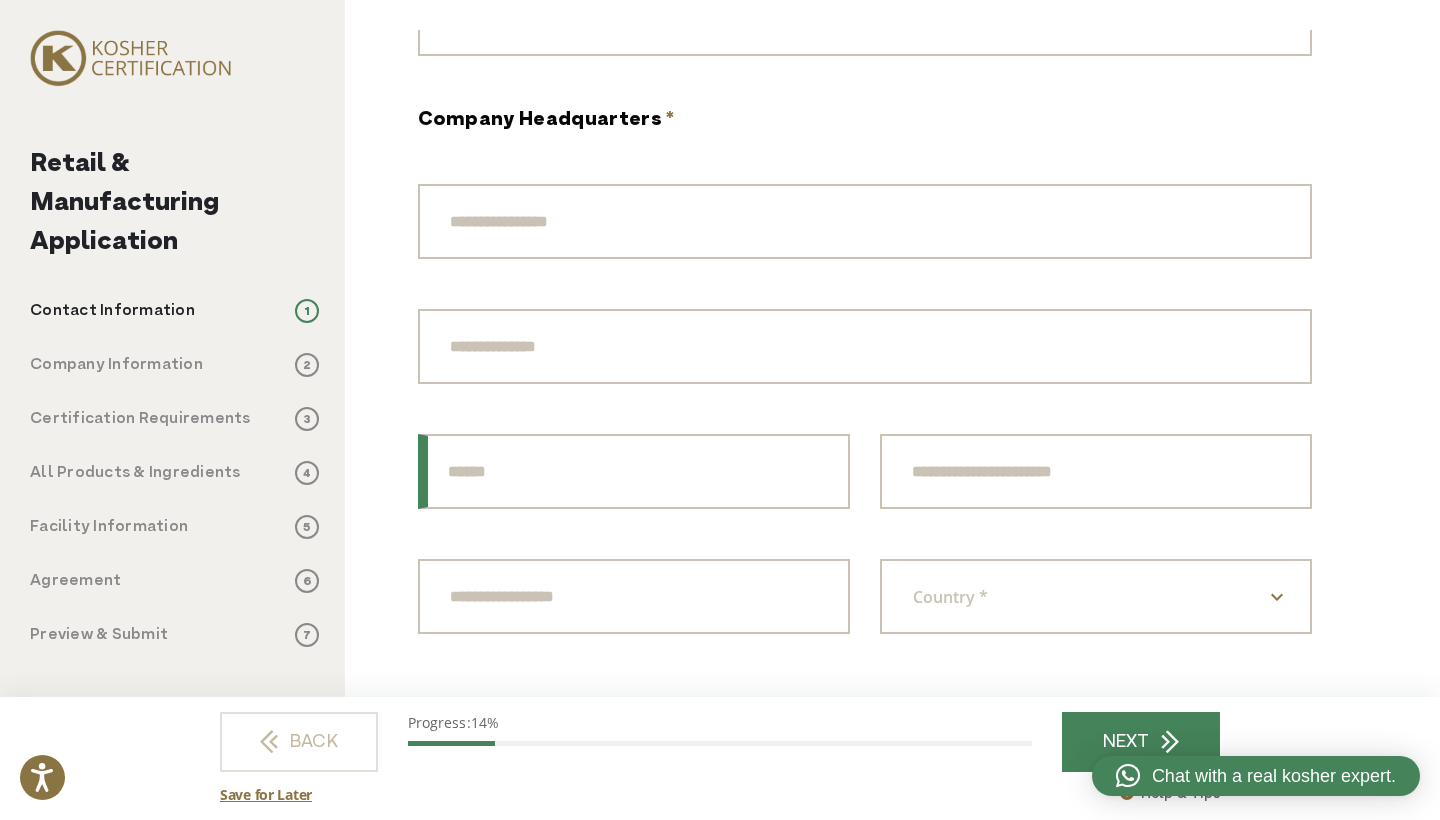 click on "City" at bounding box center (634, 471) 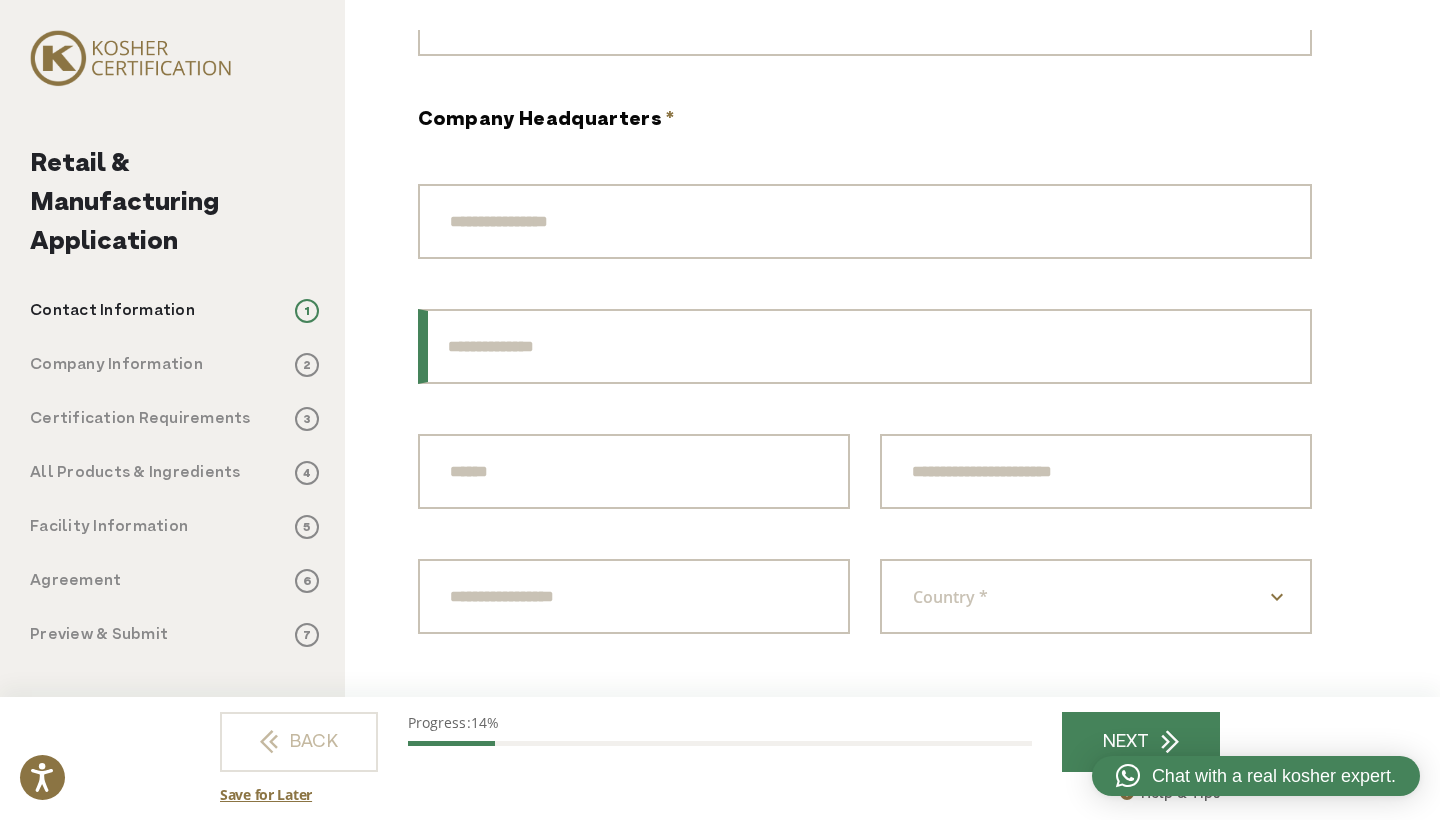 click on "Address Line 2" at bounding box center [865, 346] 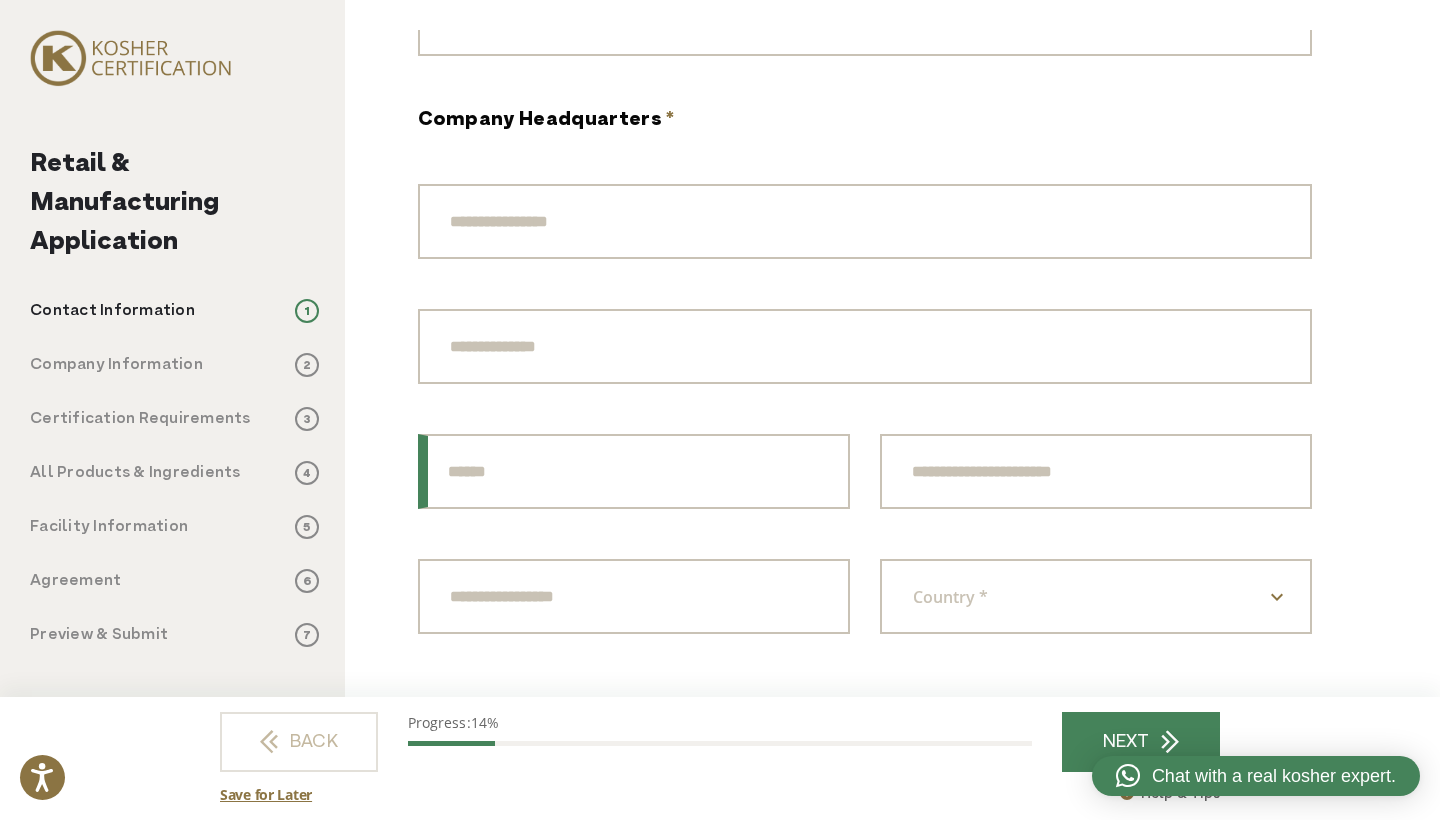 click on "City" at bounding box center [634, 471] 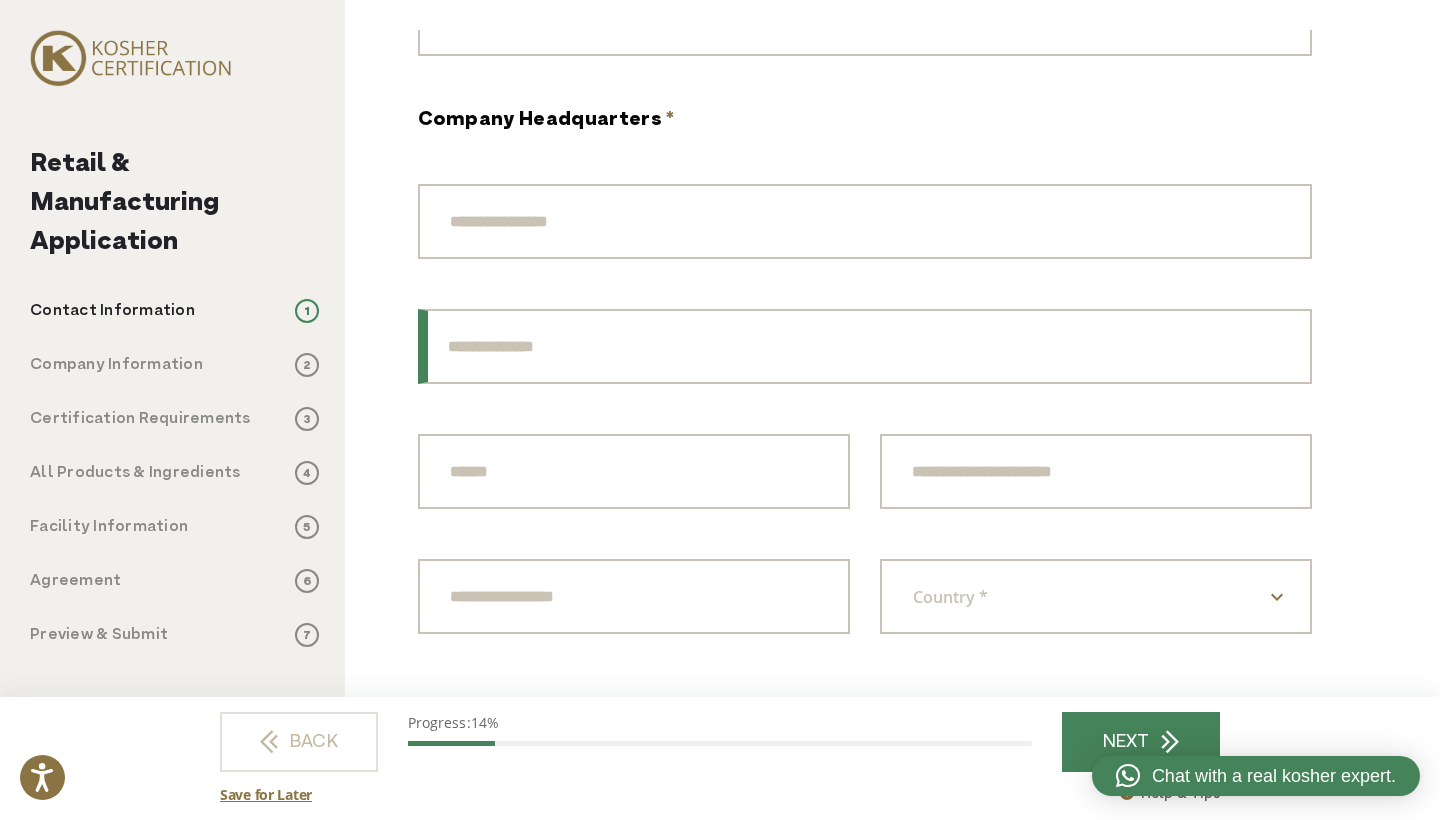 drag, startPoint x: 509, startPoint y: 328, endPoint x: 507, endPoint y: 397, distance: 69.02898 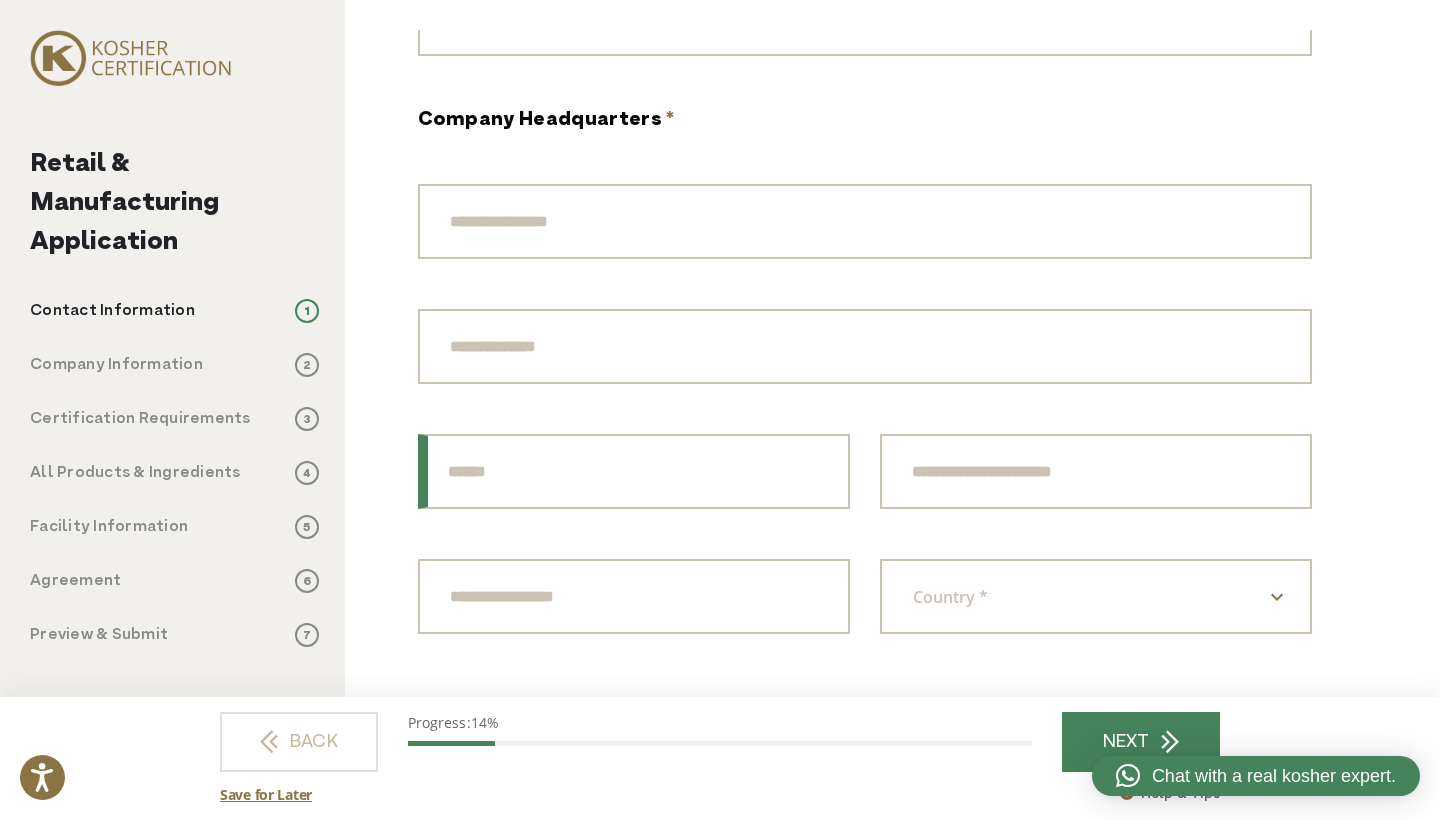 click on "City" at bounding box center [634, 471] 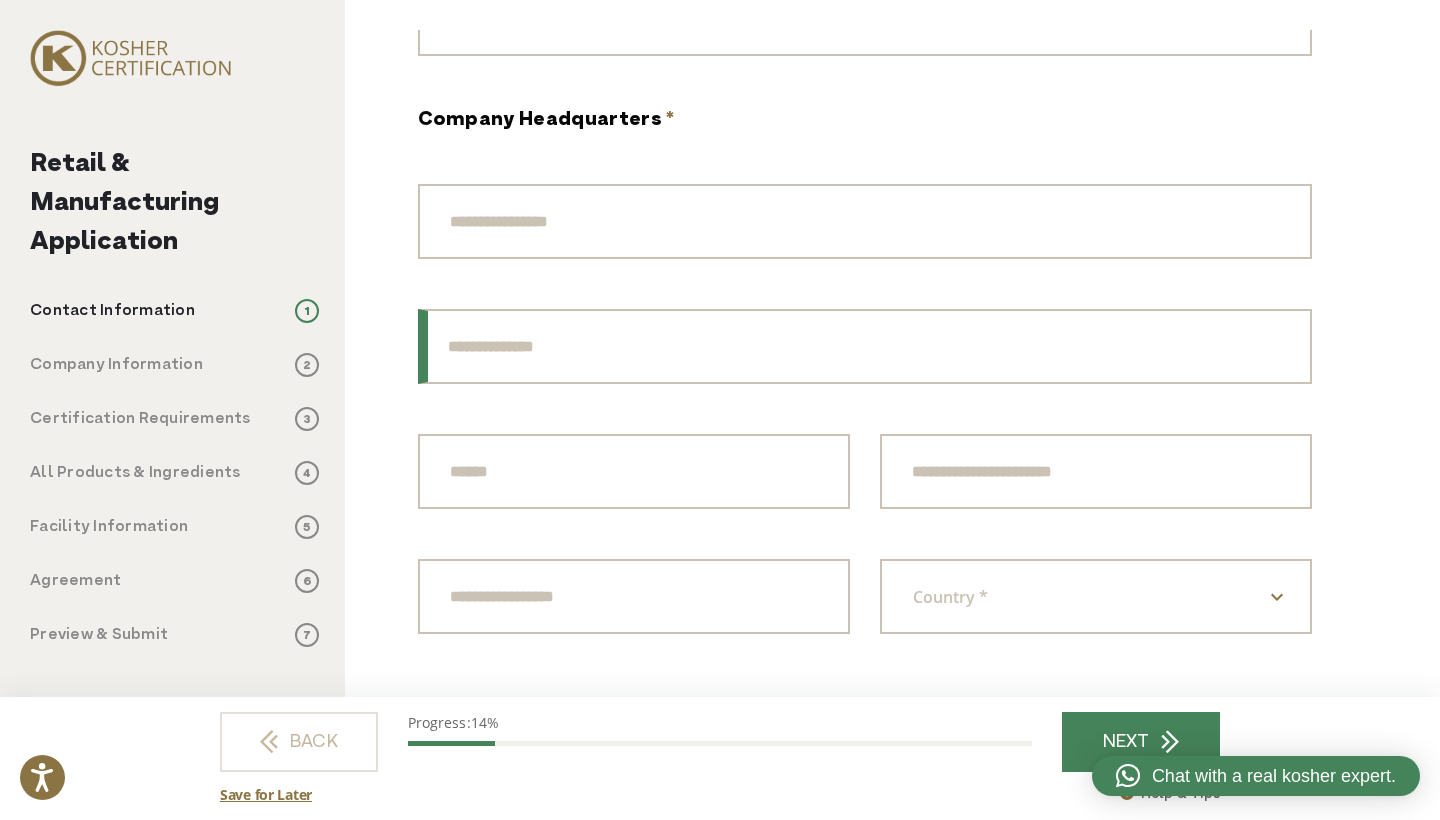 drag, startPoint x: 500, startPoint y: 322, endPoint x: 497, endPoint y: 418, distance: 96.04687 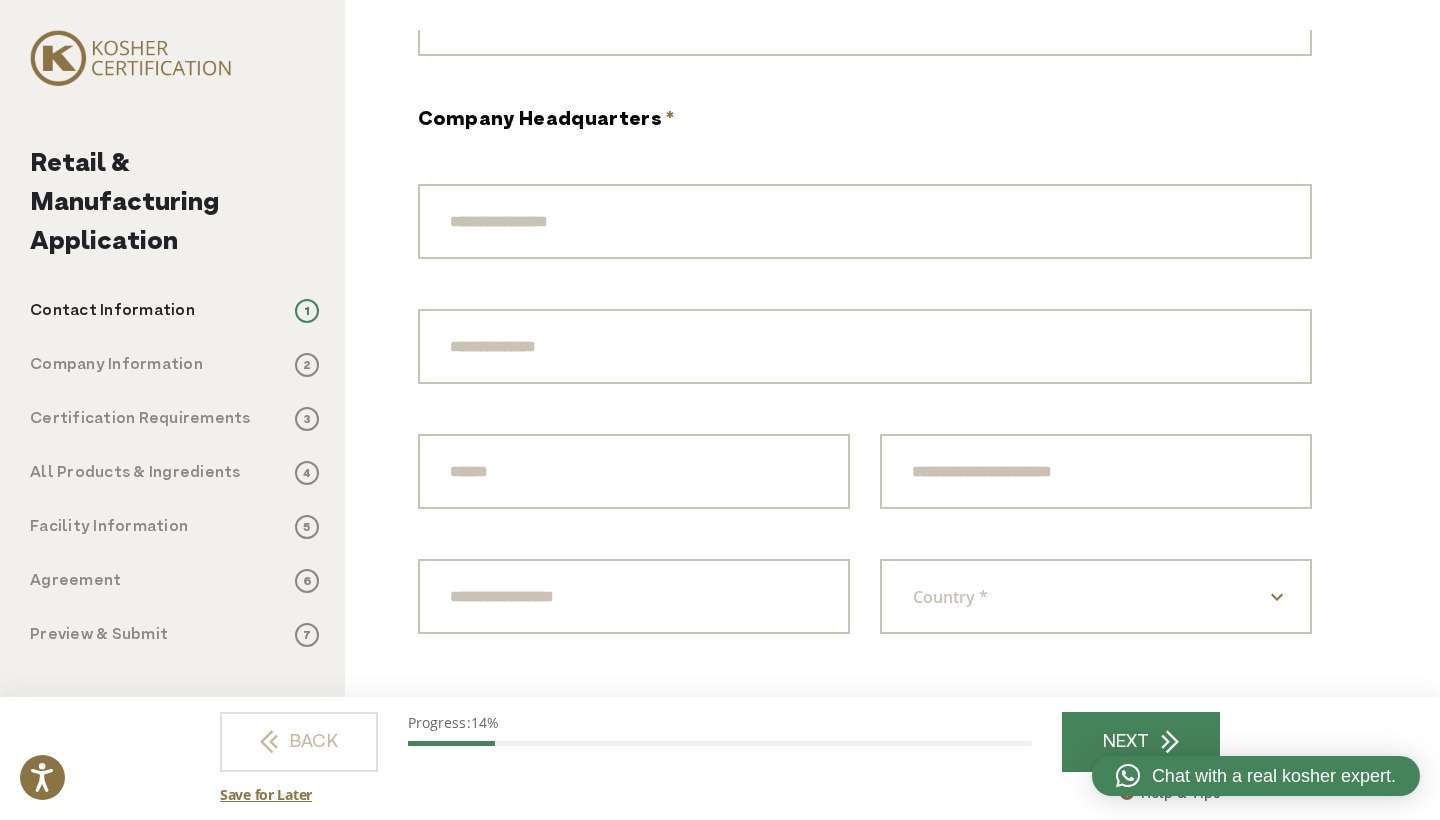 click on "**********" at bounding box center (865, 434) 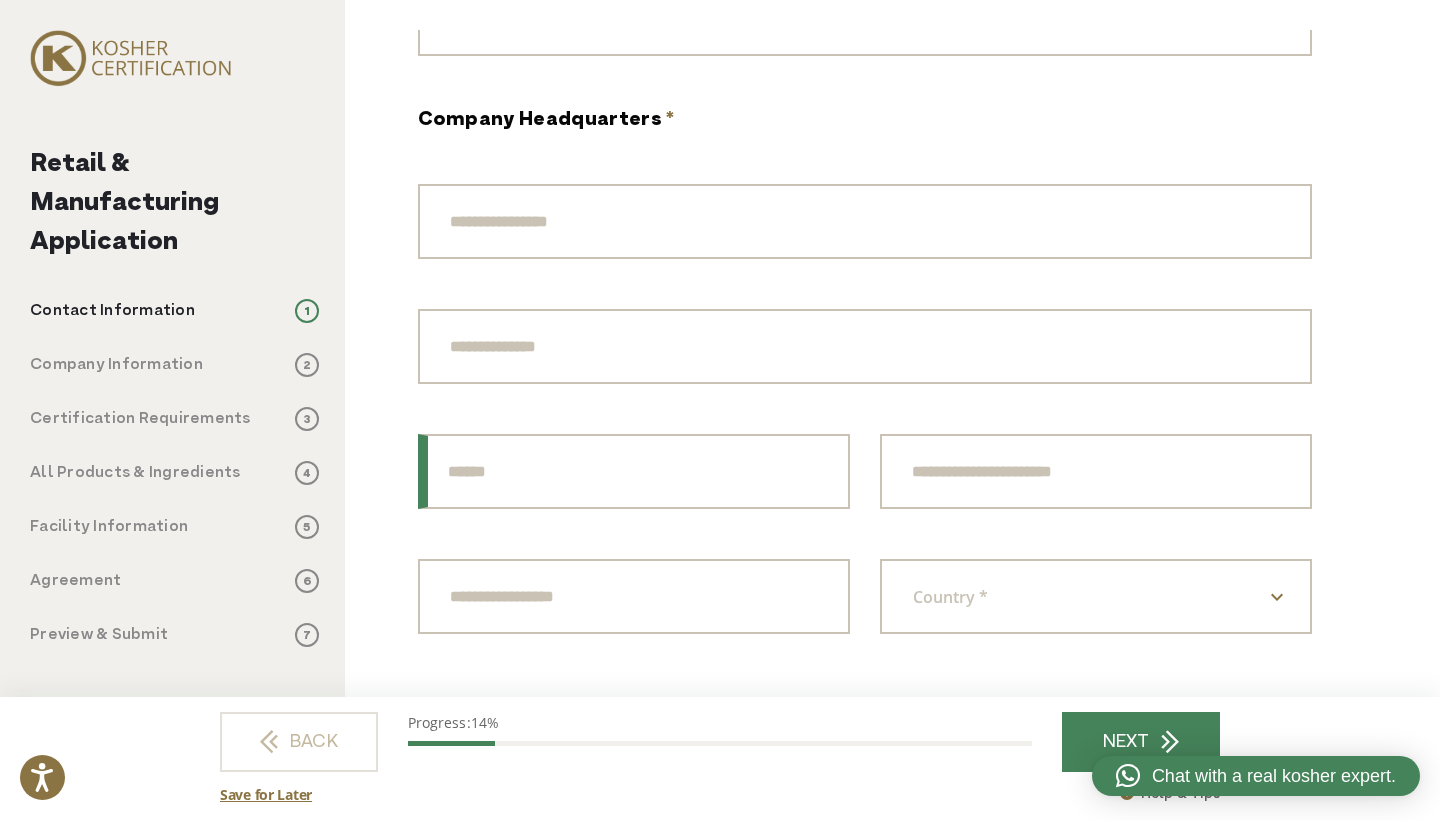click on "City" at bounding box center (634, 471) 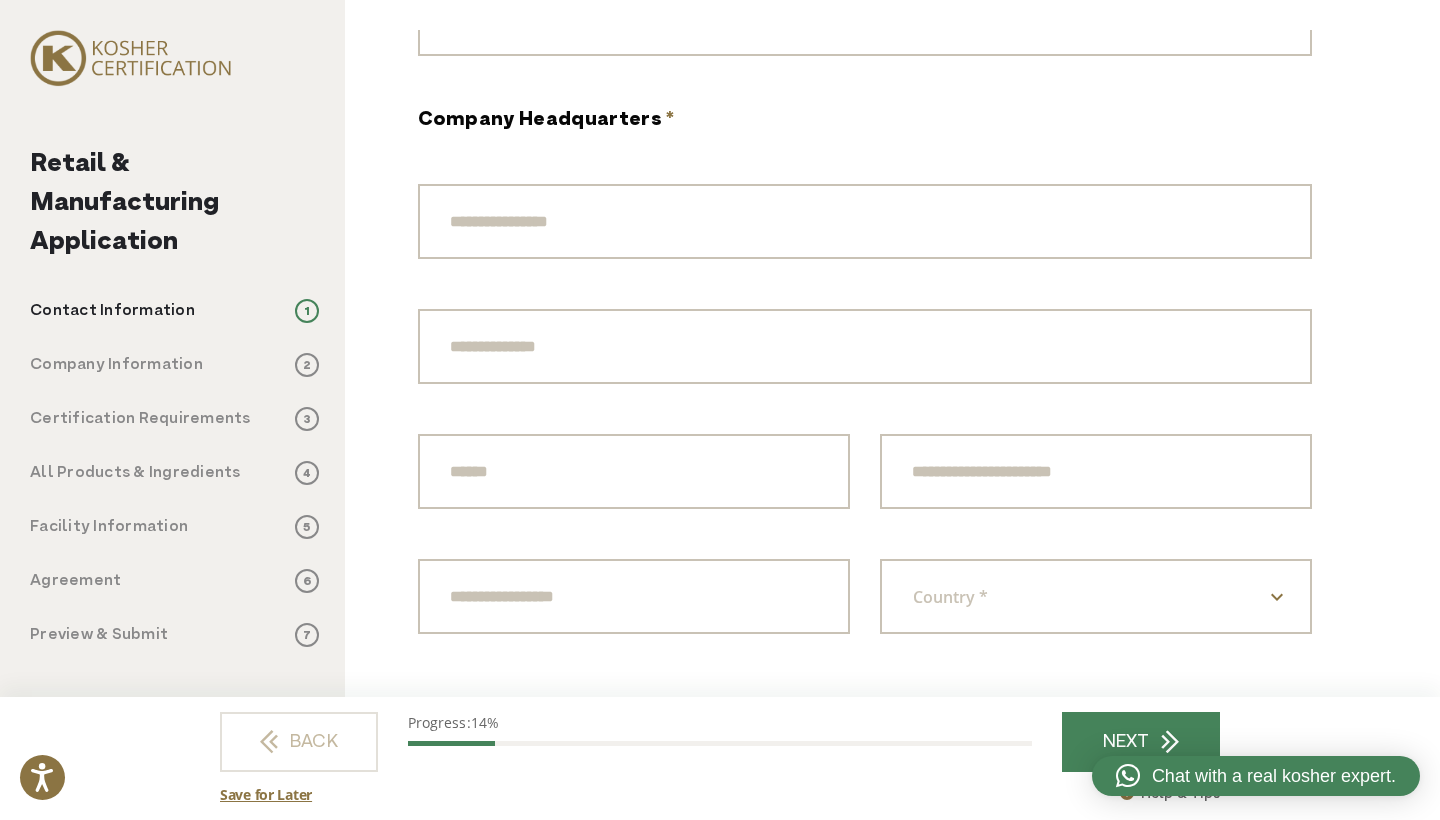 click on "**********" at bounding box center [865, 434] 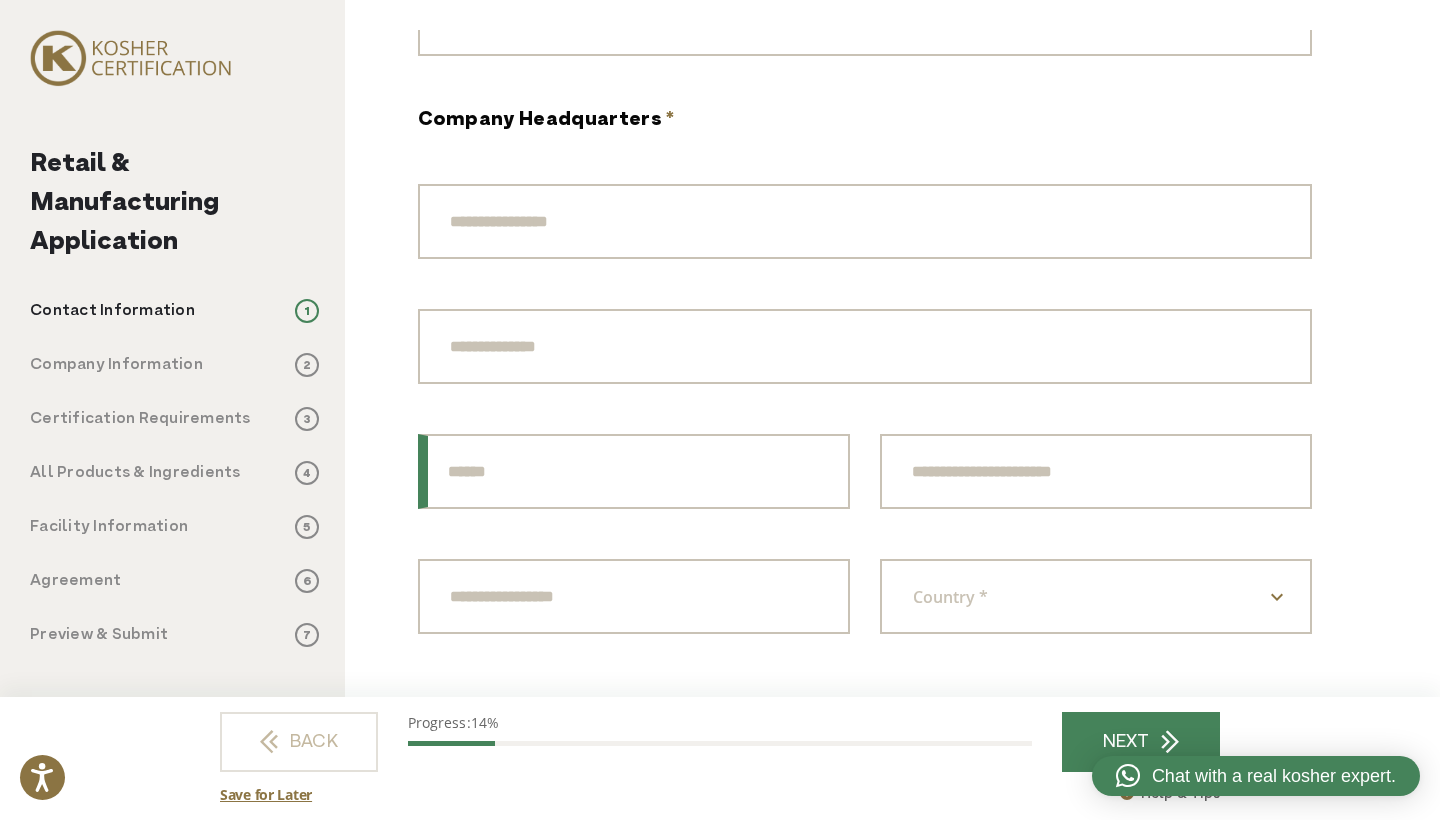 click on "City" at bounding box center (634, 471) 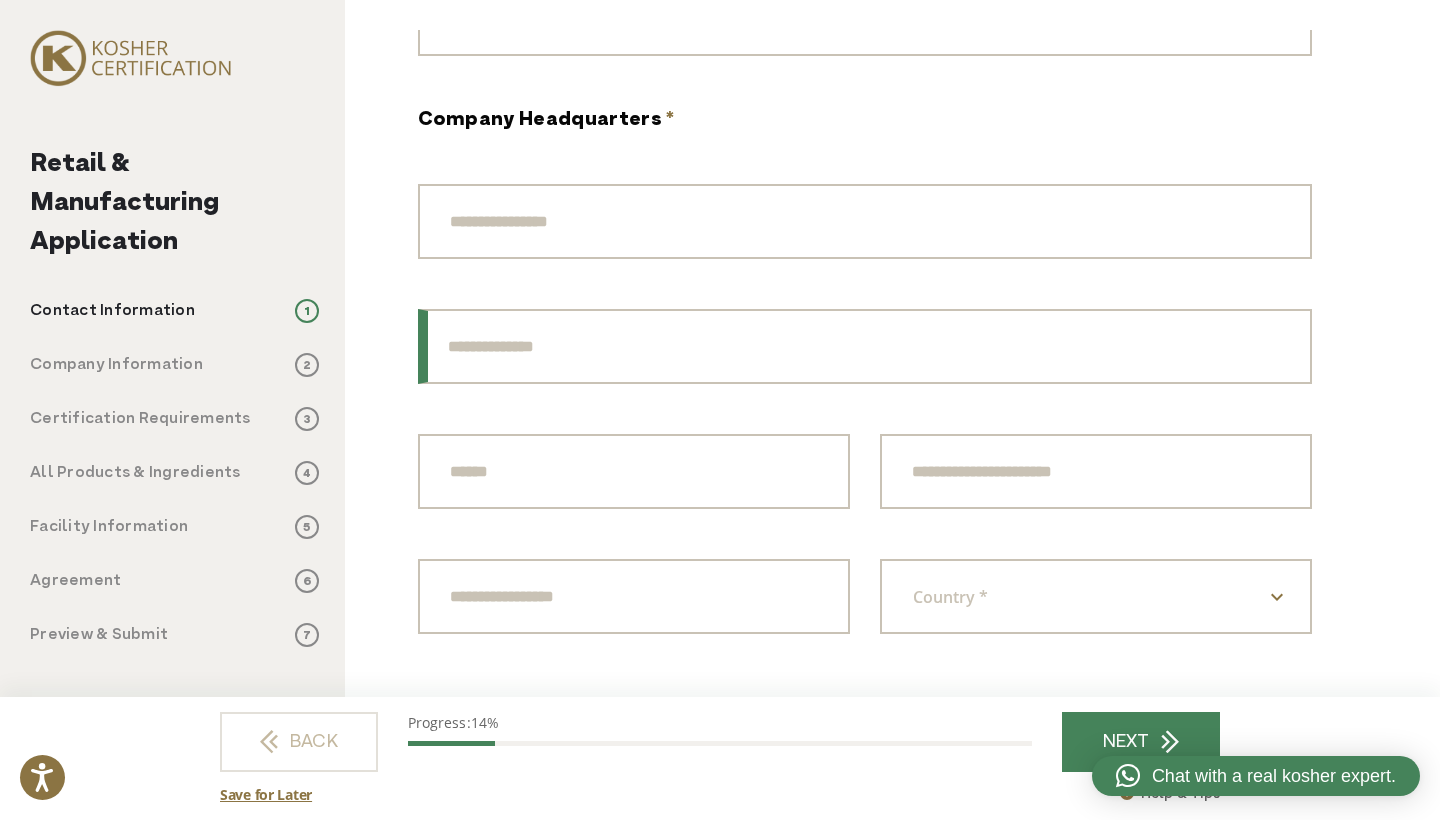 drag, startPoint x: 501, startPoint y: 336, endPoint x: 488, endPoint y: 418, distance: 83.02409 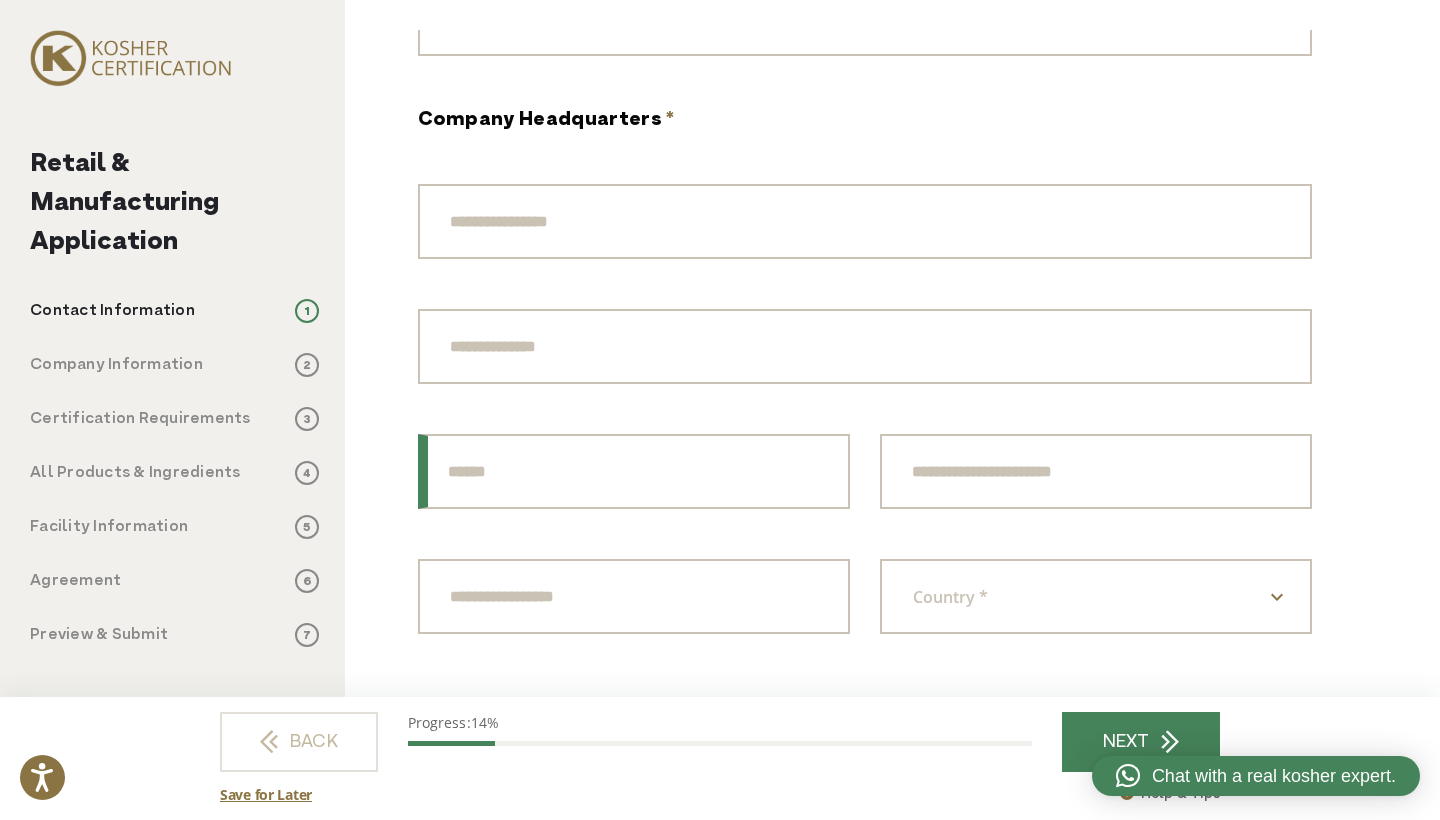 click on "City" at bounding box center [634, 471] 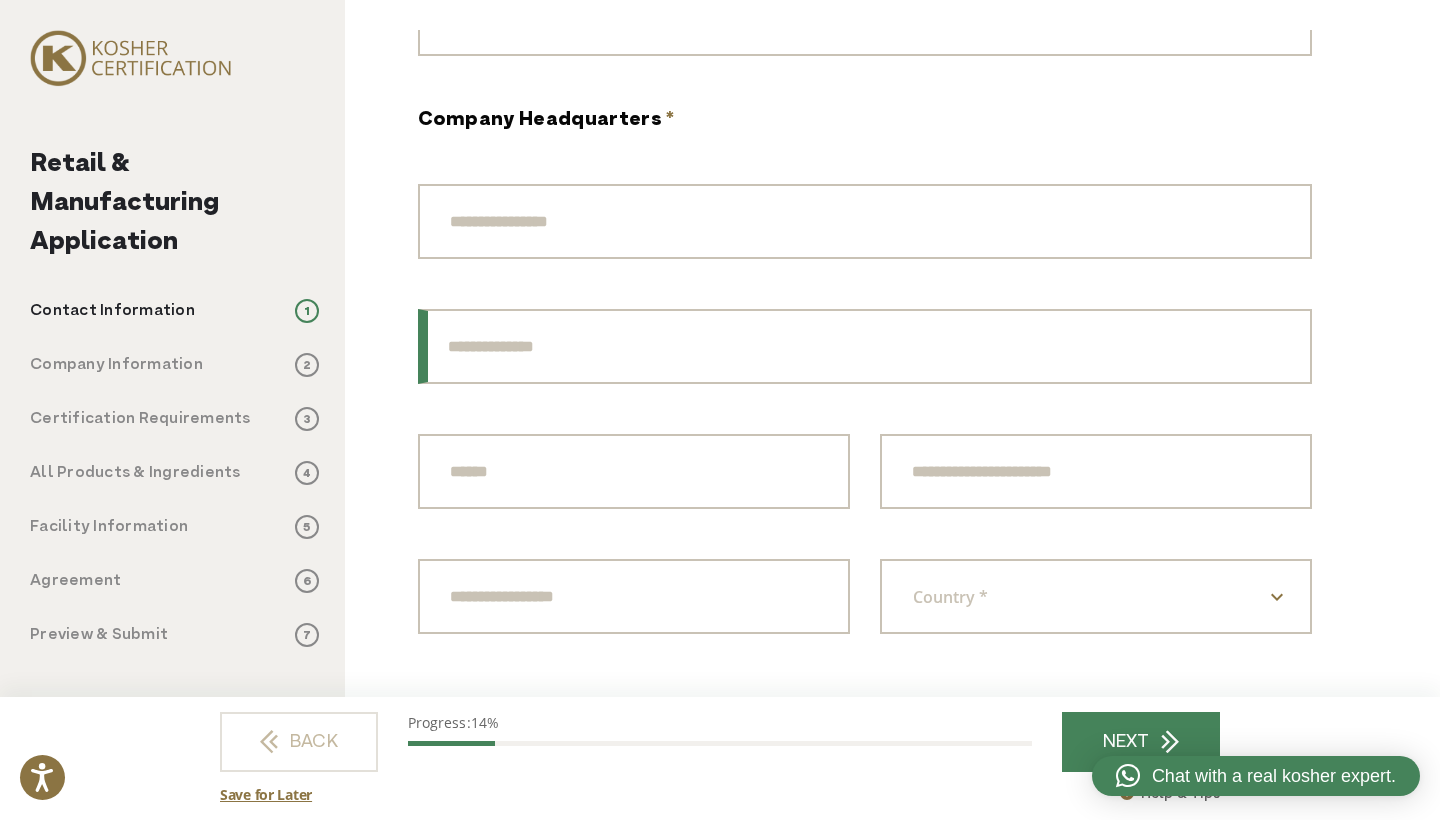 drag, startPoint x: 498, startPoint y: 340, endPoint x: 479, endPoint y: 473, distance: 134.3503 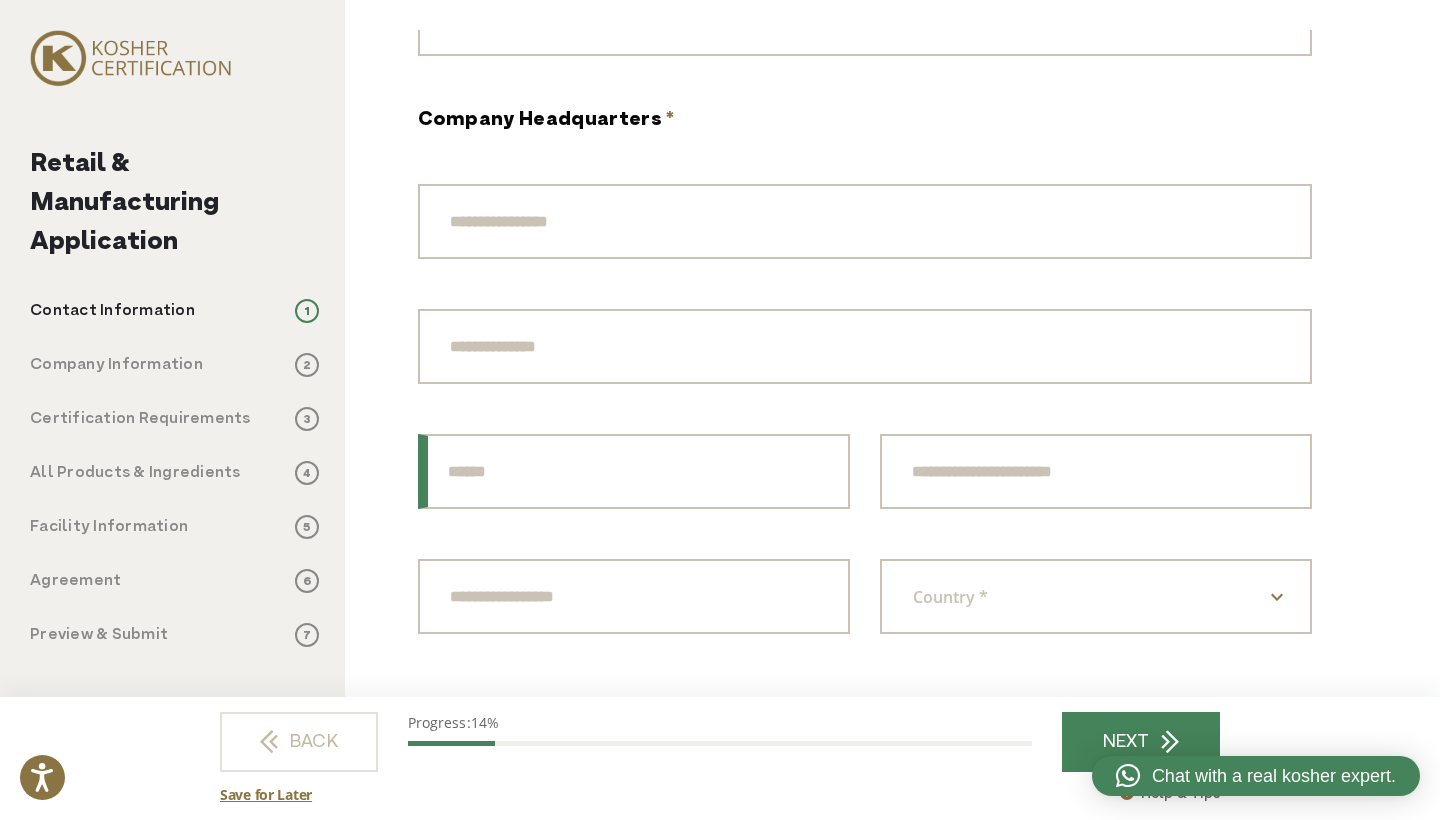 click on "City" at bounding box center (634, 471) 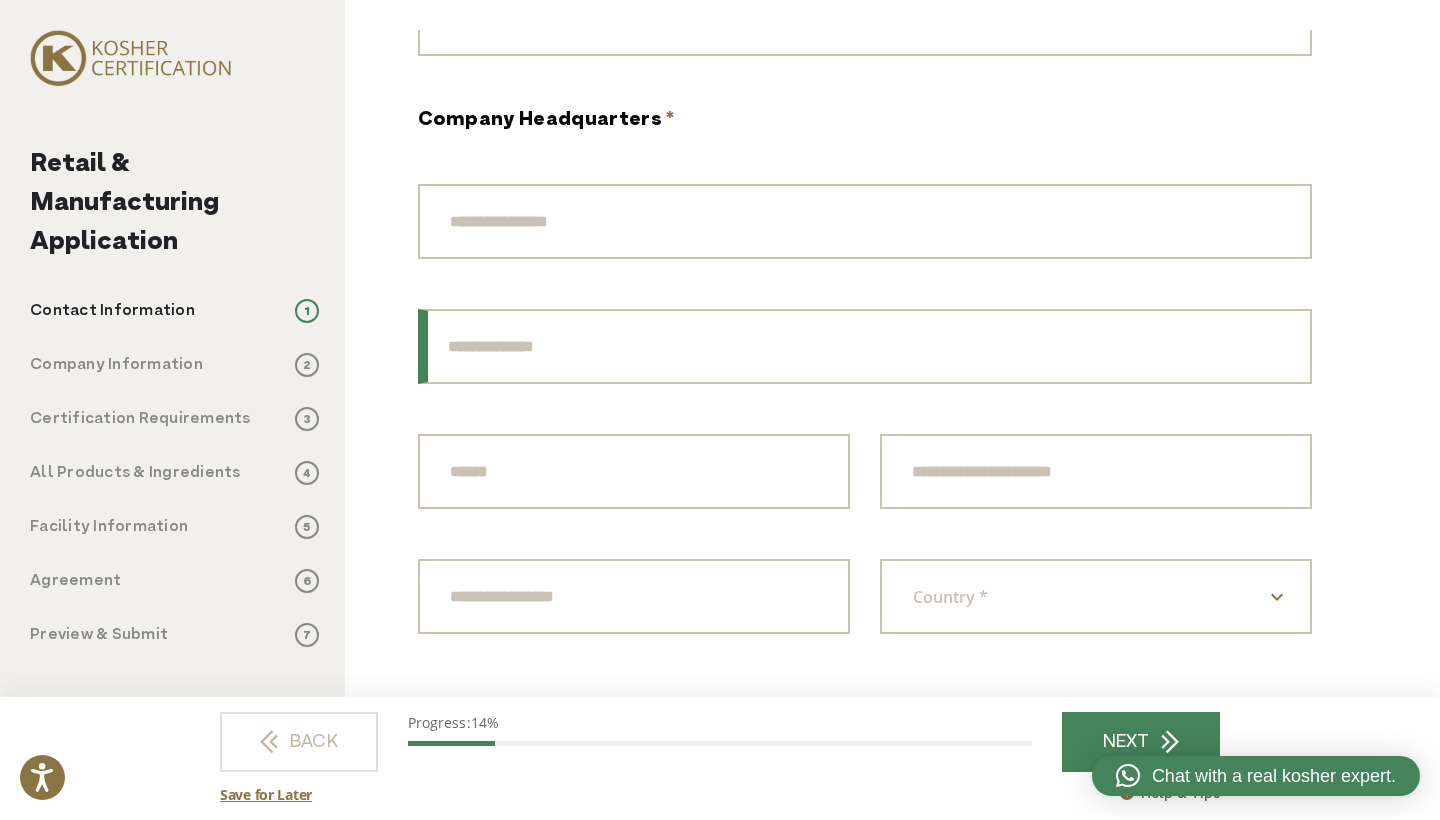 drag, startPoint x: 502, startPoint y: 337, endPoint x: 482, endPoint y: 491, distance: 155.29327 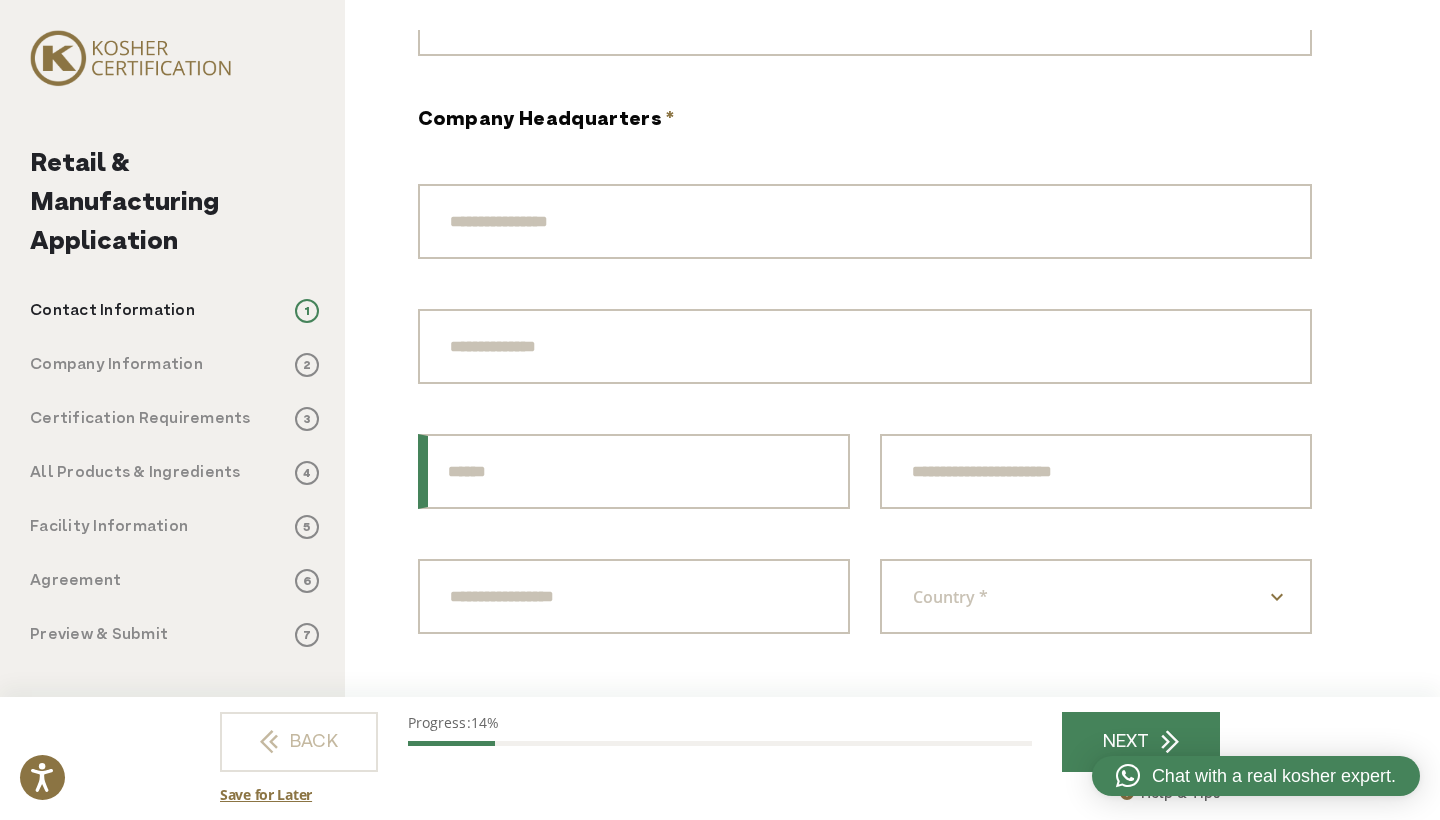 drag, startPoint x: 484, startPoint y: 486, endPoint x: 496, endPoint y: 398, distance: 88.814415 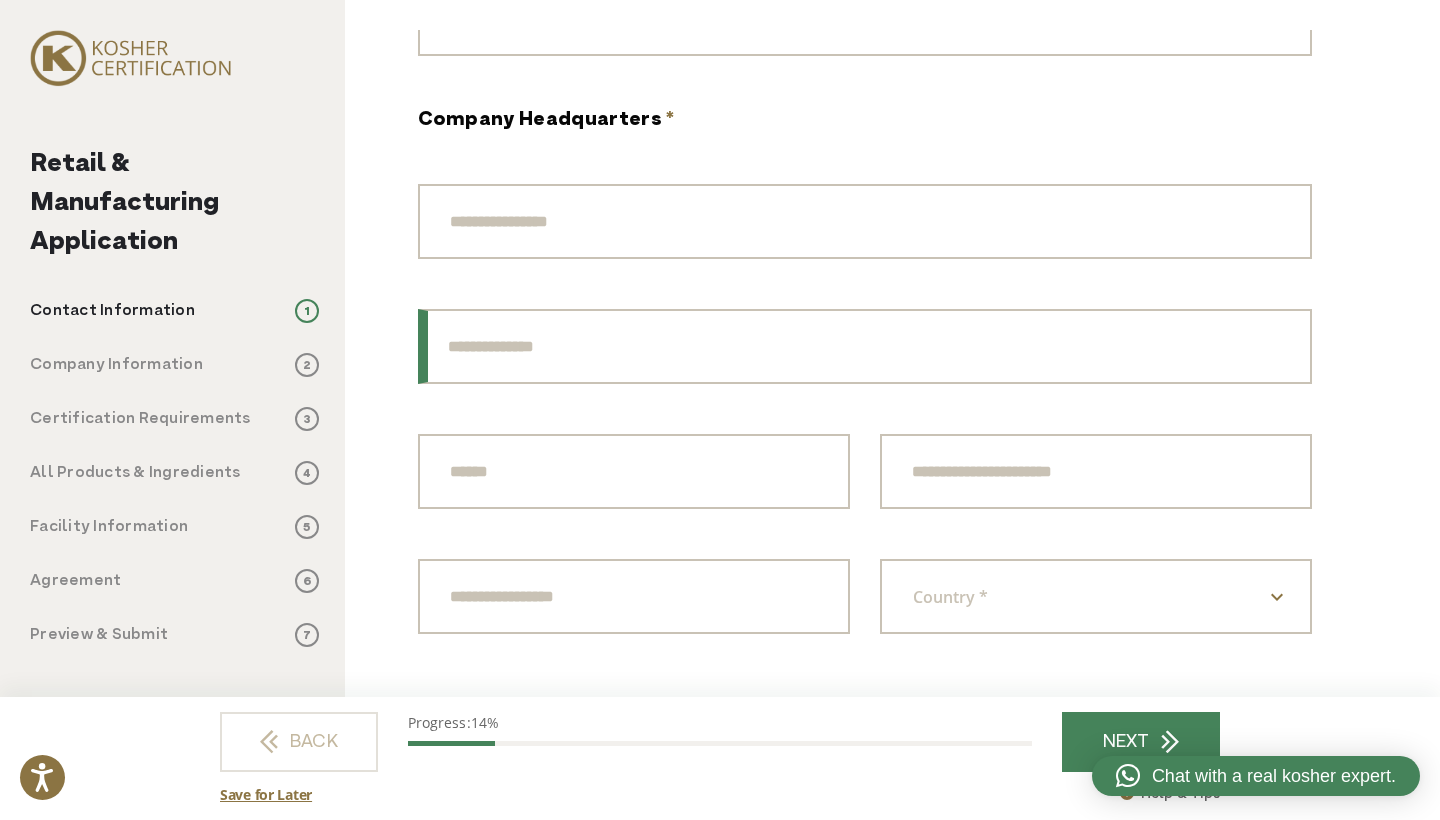 drag, startPoint x: 497, startPoint y: 332, endPoint x: 494, endPoint y: 350, distance: 18.248287 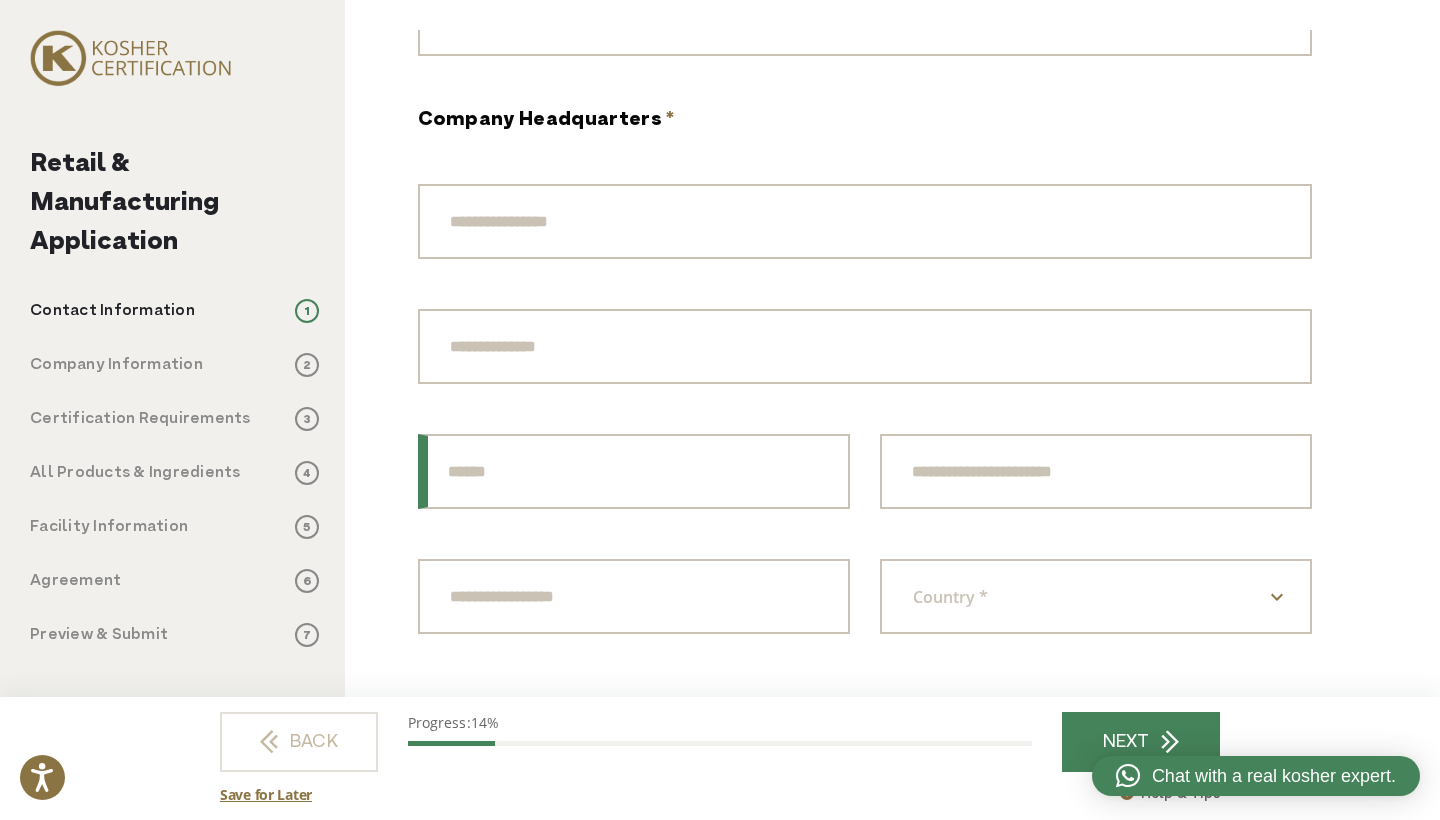 click on "City" at bounding box center [634, 471] 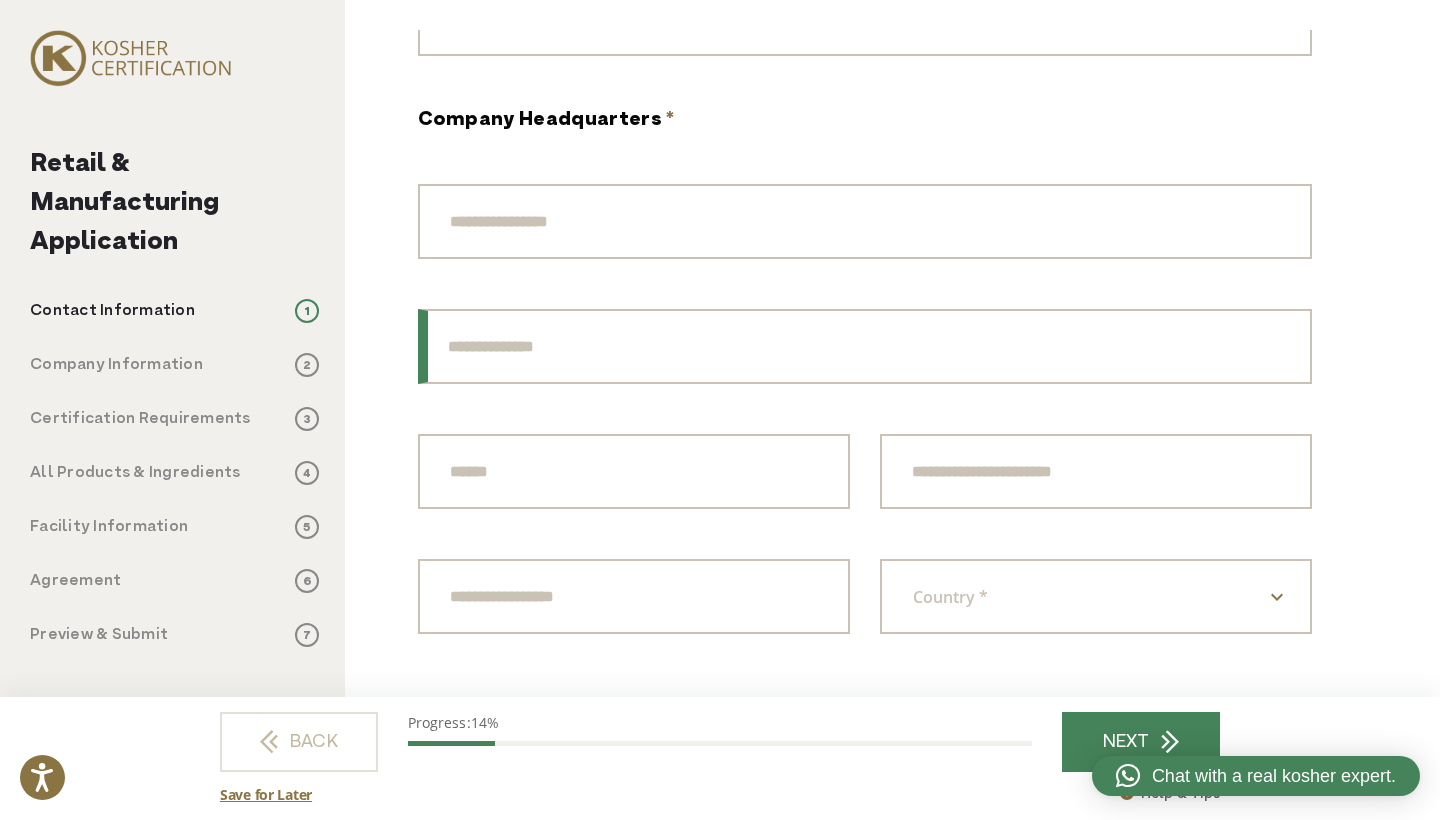 click on "Address Line 2" at bounding box center (865, 346) 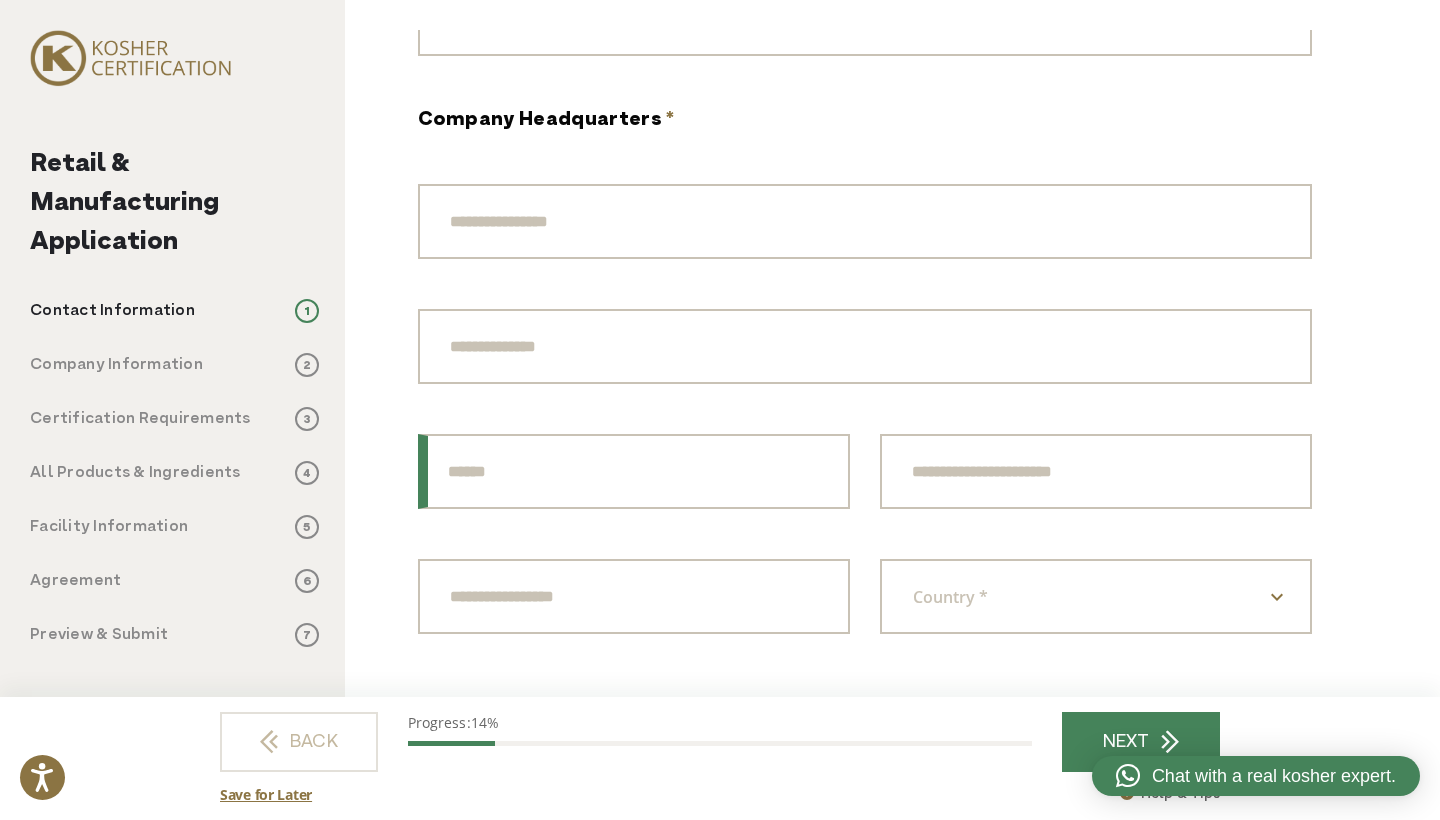 click on "City" at bounding box center (634, 471) 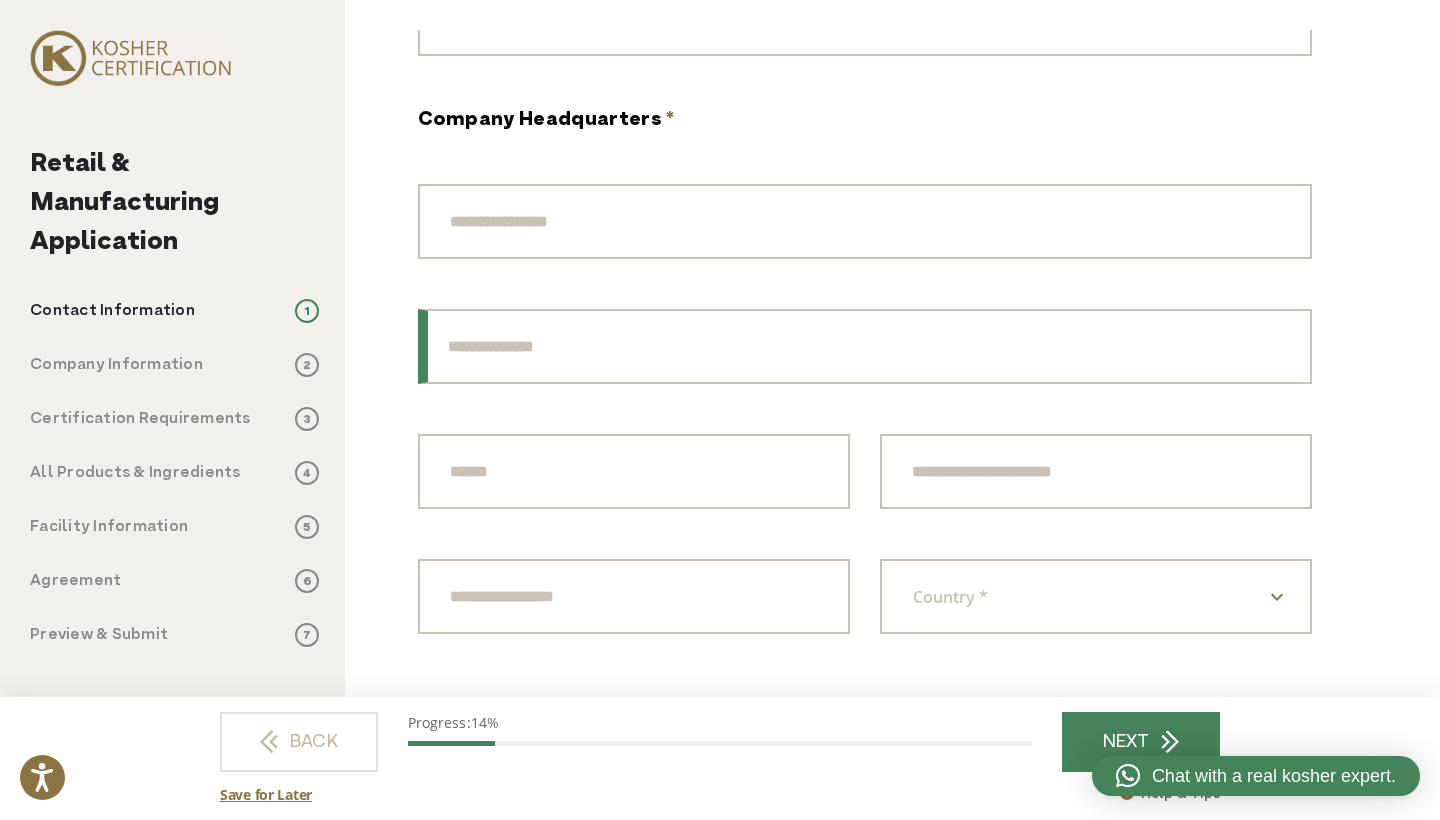 drag, startPoint x: 541, startPoint y: 331, endPoint x: 557, endPoint y: 469, distance: 138.92444 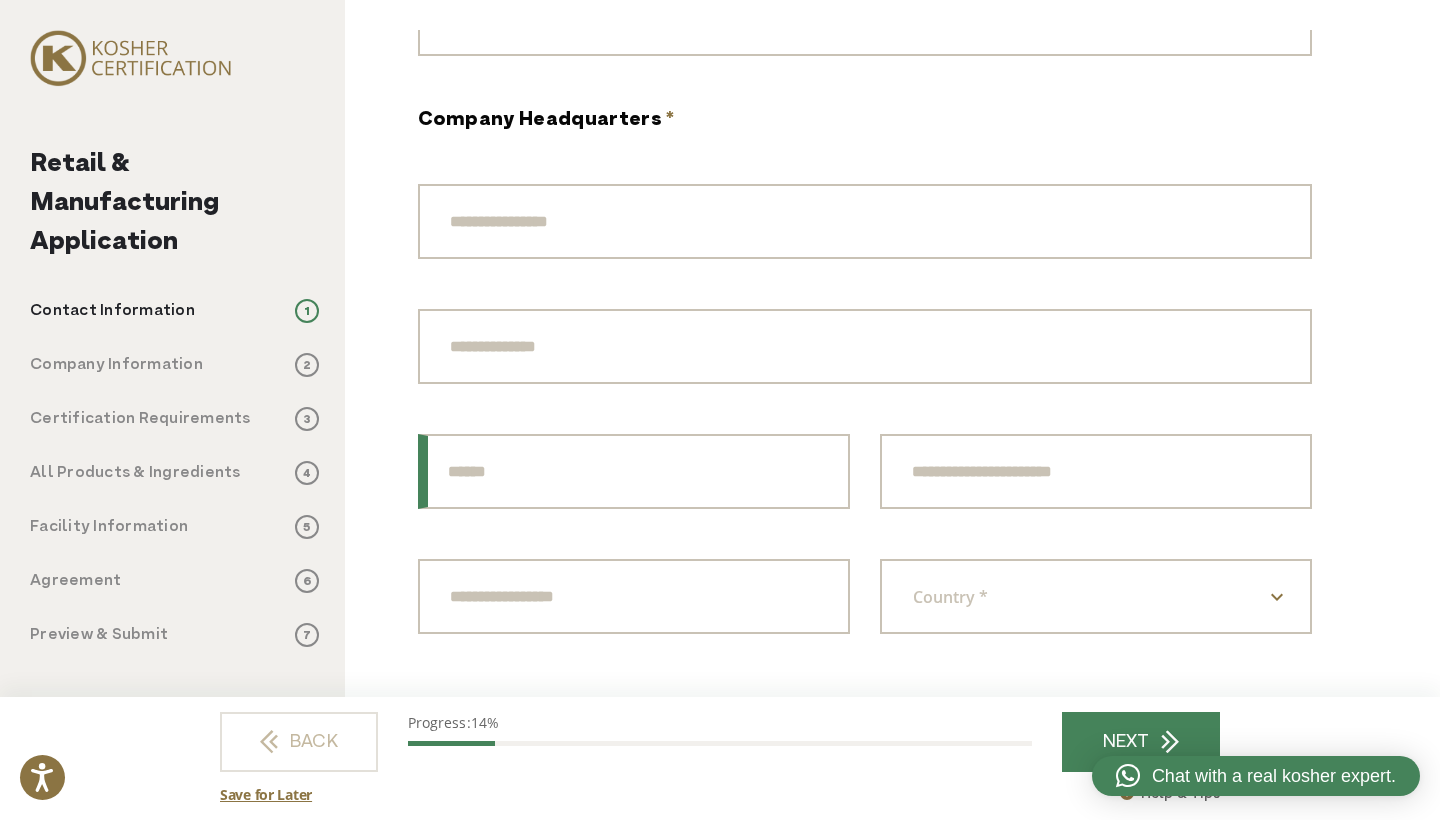 click on "City" at bounding box center (634, 471) 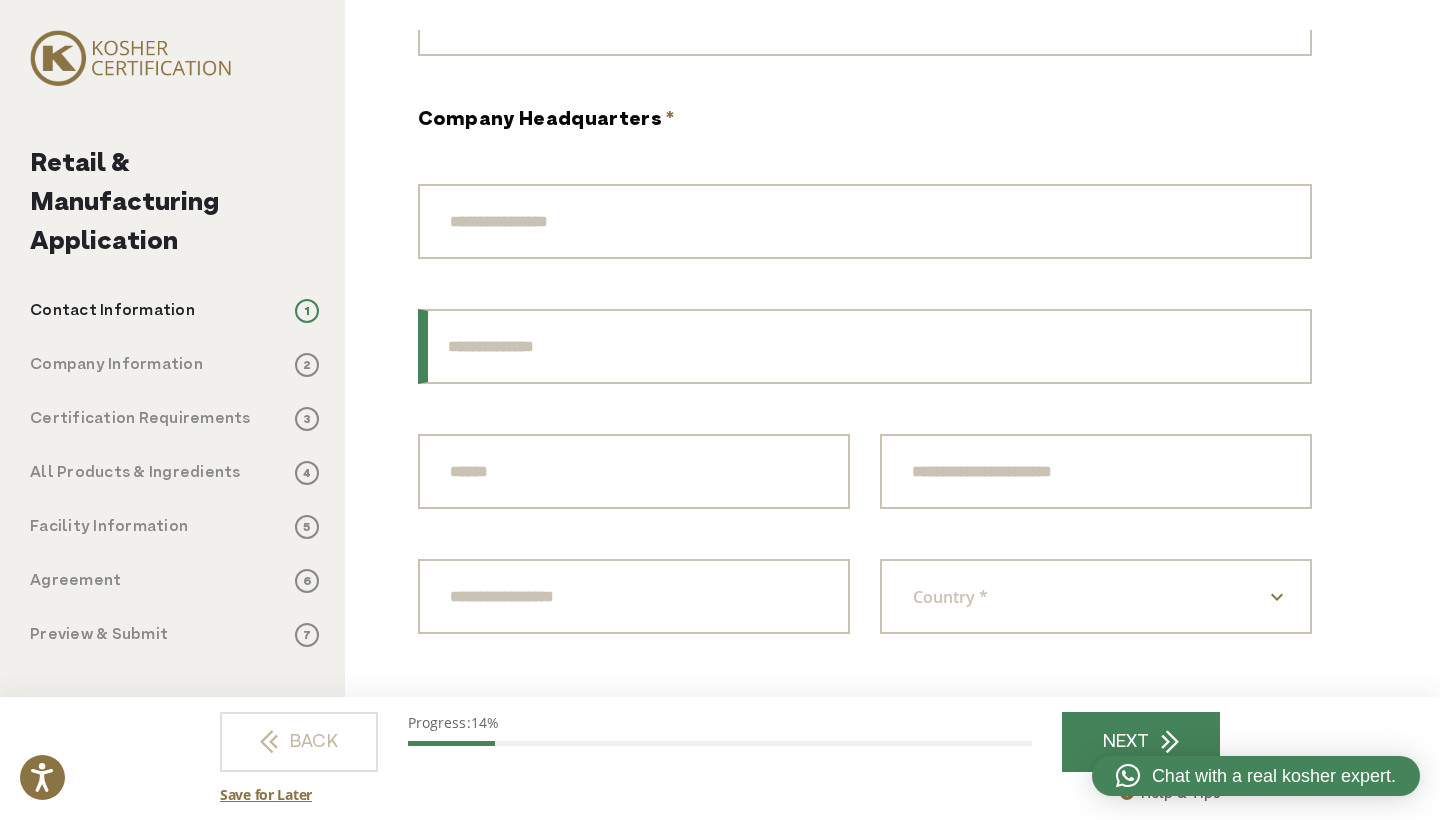 drag, startPoint x: 573, startPoint y: 348, endPoint x: 567, endPoint y: 510, distance: 162.11107 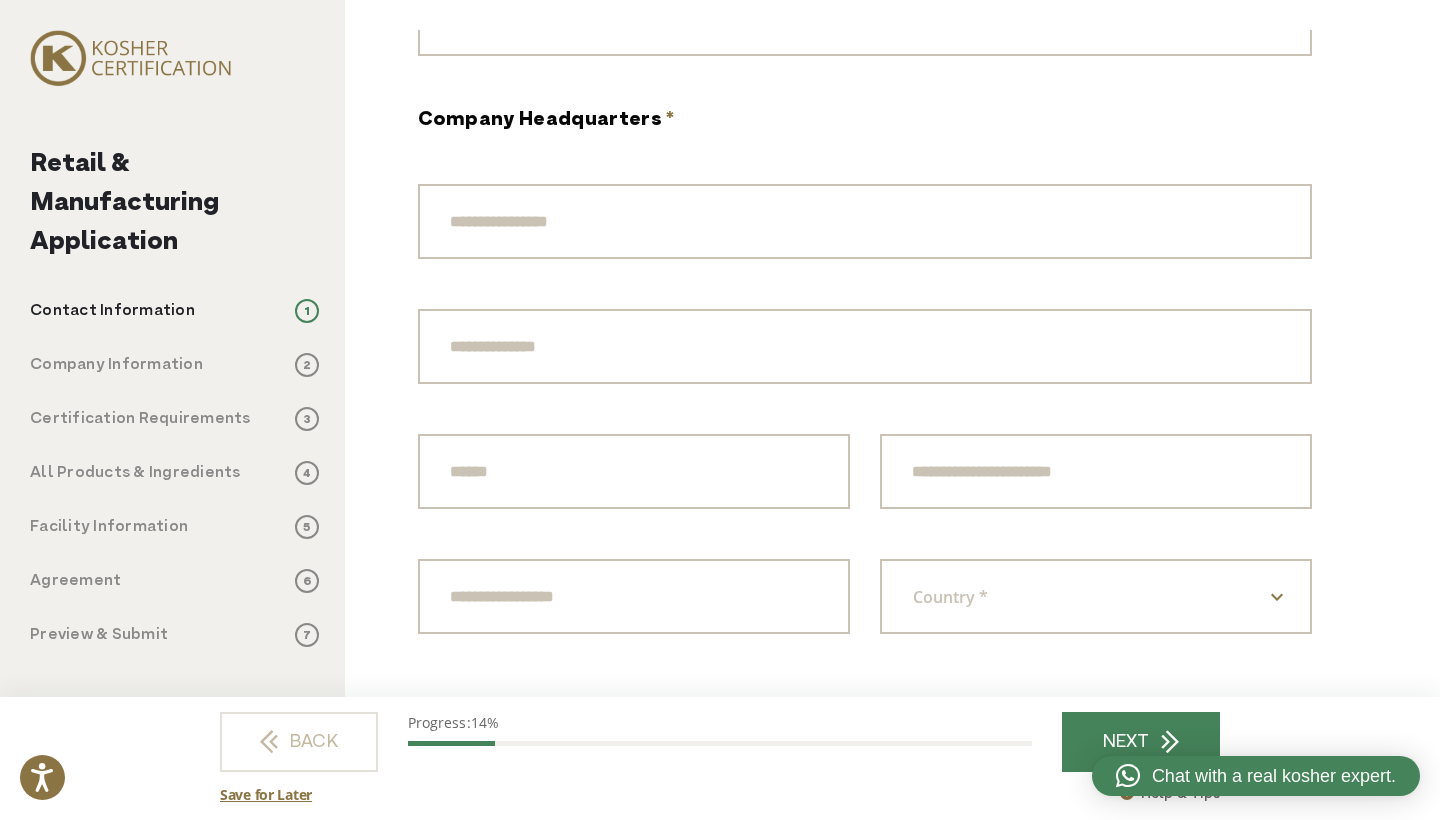 drag, startPoint x: 567, startPoint y: 510, endPoint x: 588, endPoint y: 356, distance: 155.42522 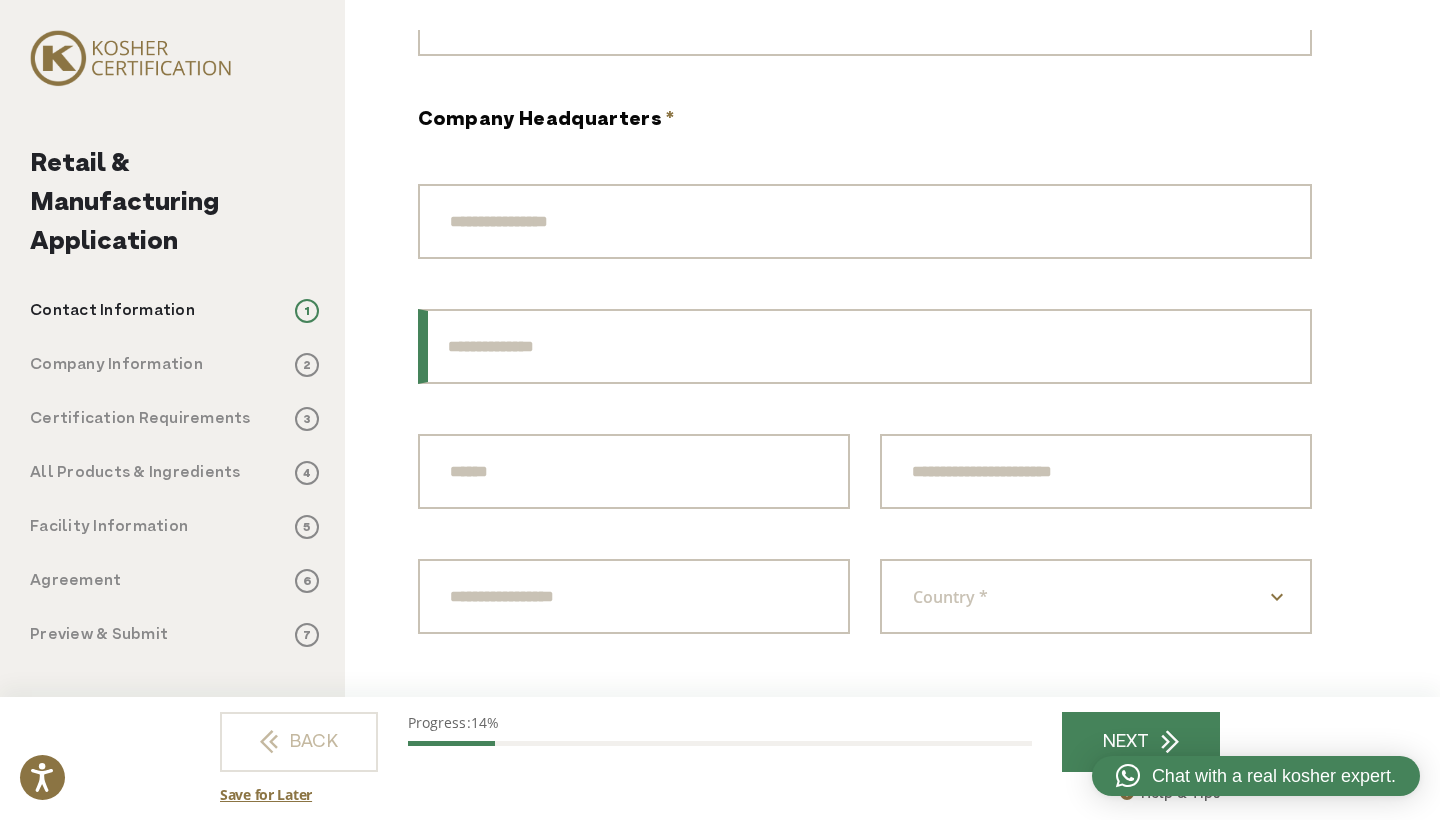 click on "Address Line 2" at bounding box center (865, 346) 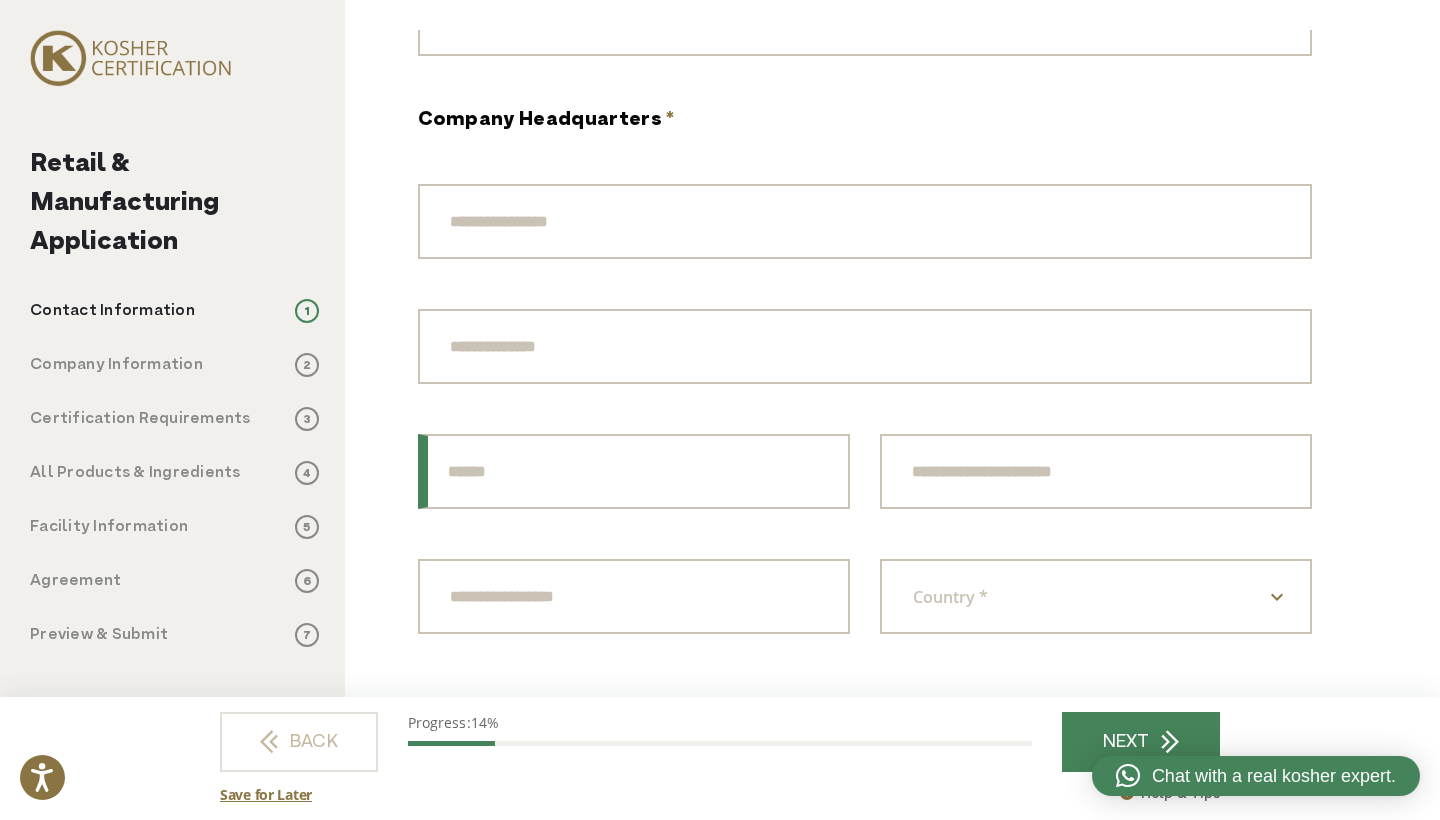drag, startPoint x: 583, startPoint y: 477, endPoint x: 587, endPoint y: 449, distance: 28.284271 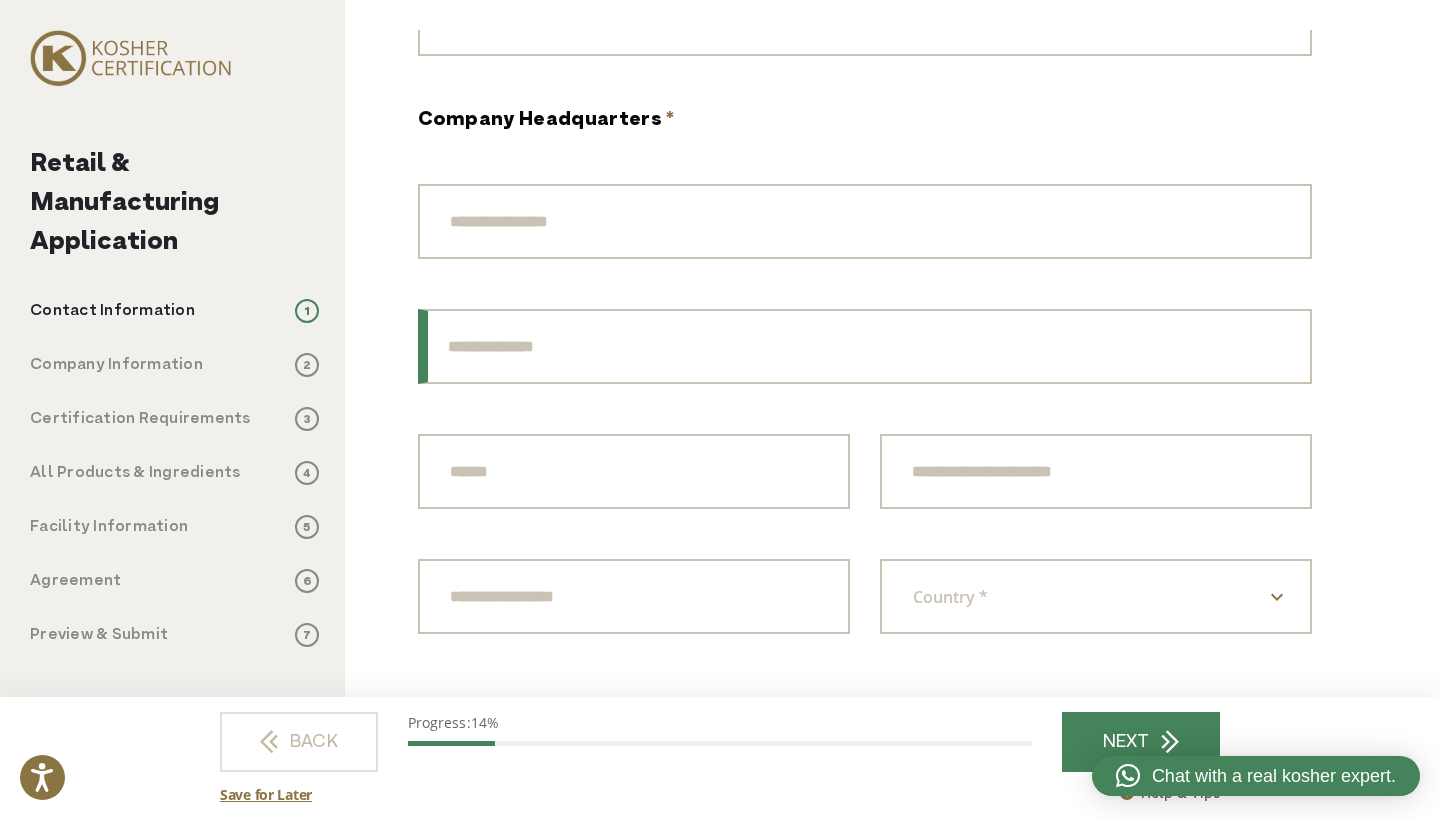 drag, startPoint x: 595, startPoint y: 324, endPoint x: 594, endPoint y: 402, distance: 78.00641 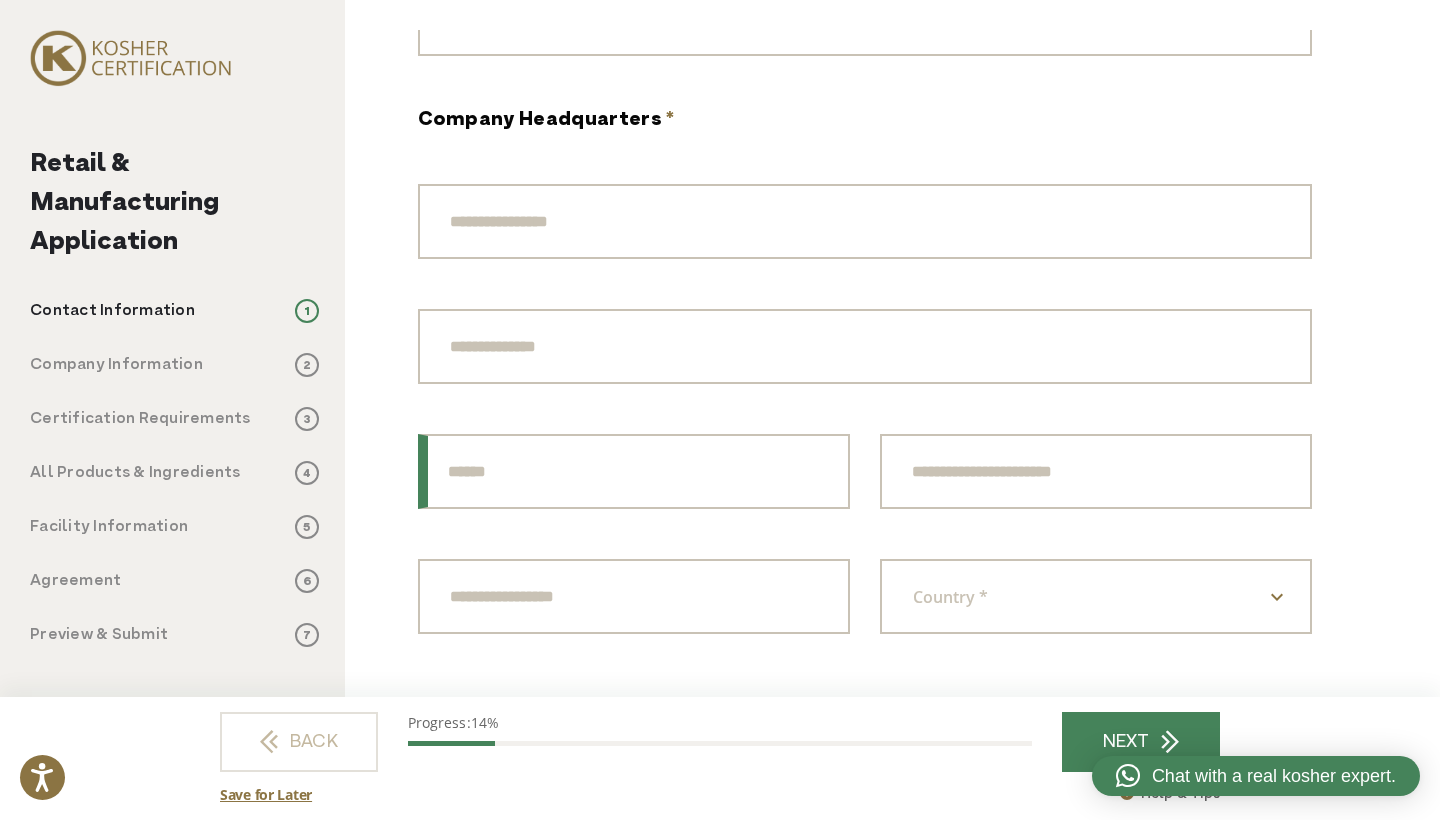 click on "City" at bounding box center [634, 471] 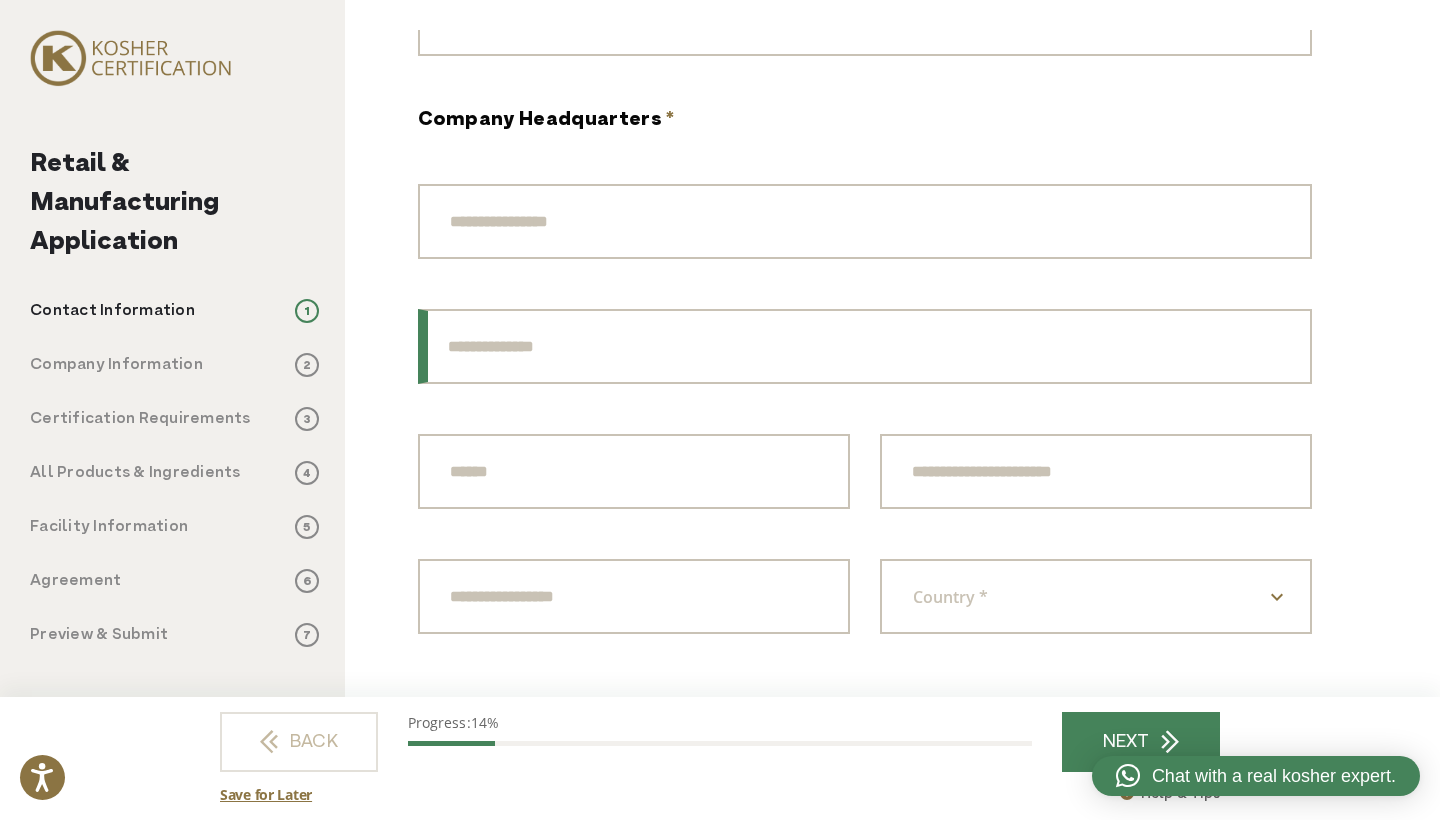 drag, startPoint x: 607, startPoint y: 331, endPoint x: 607, endPoint y: 483, distance: 152 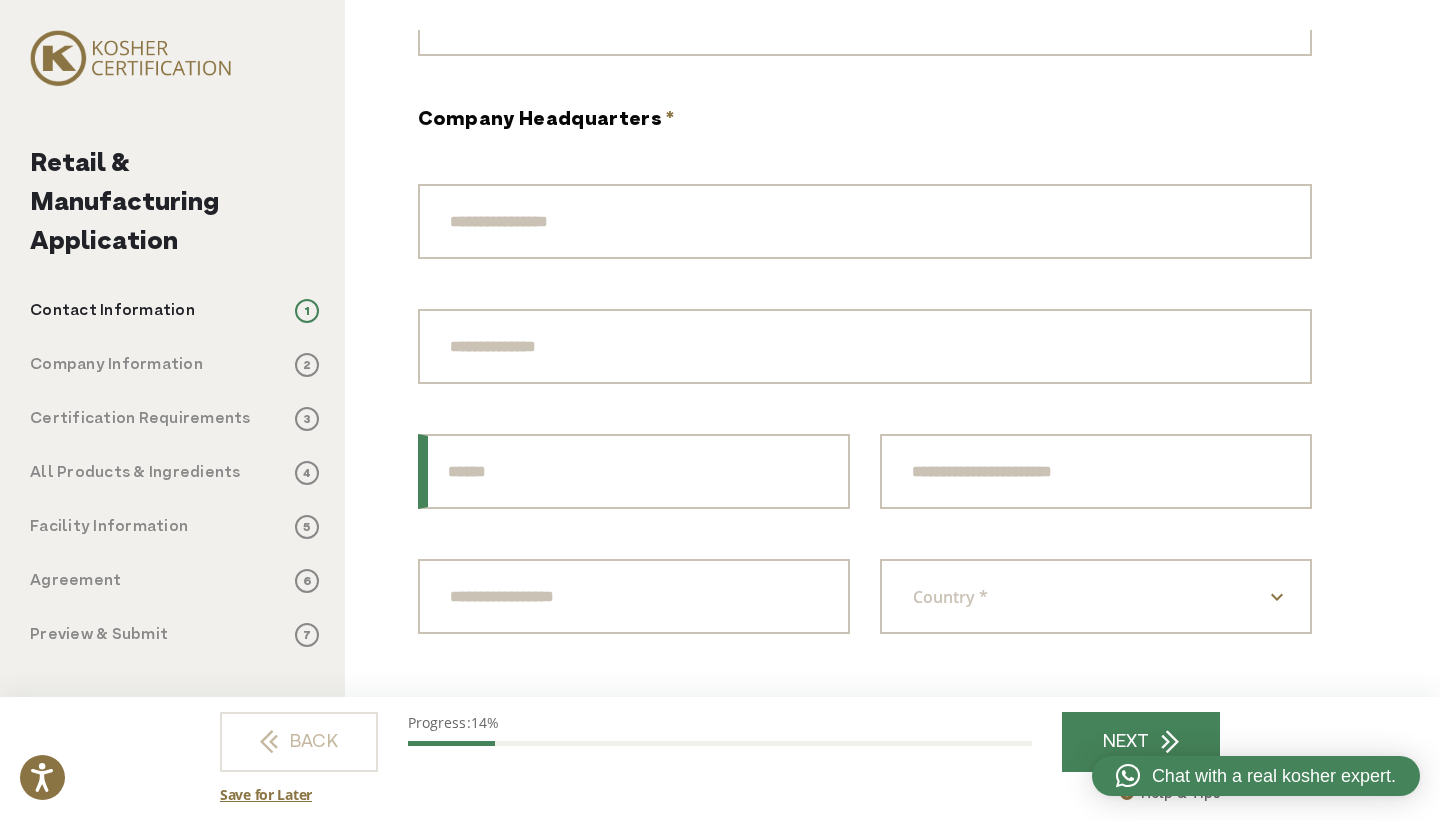 click on "City" at bounding box center [634, 471] 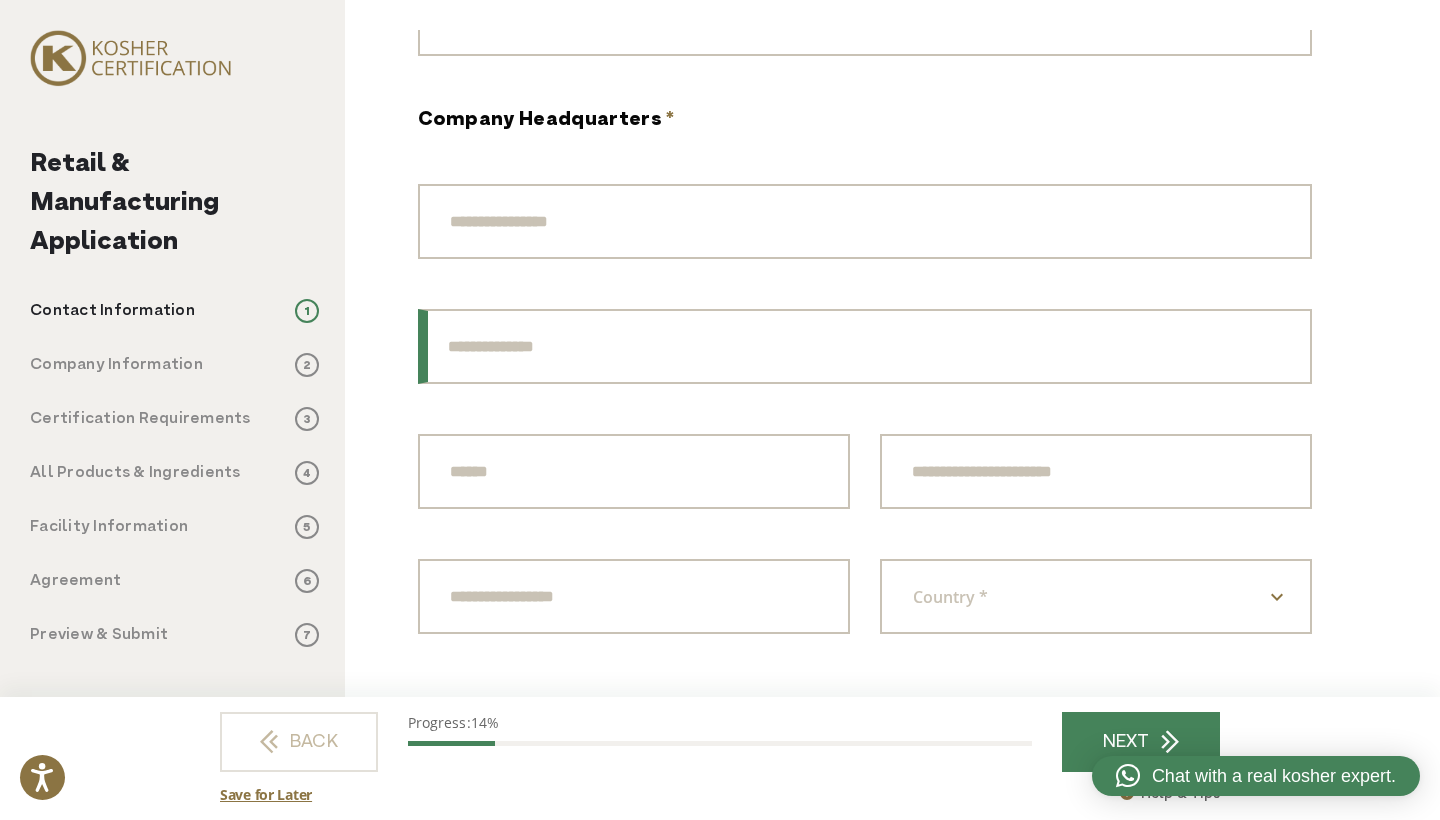 drag, startPoint x: 632, startPoint y: 344, endPoint x: 629, endPoint y: 360, distance: 16.27882 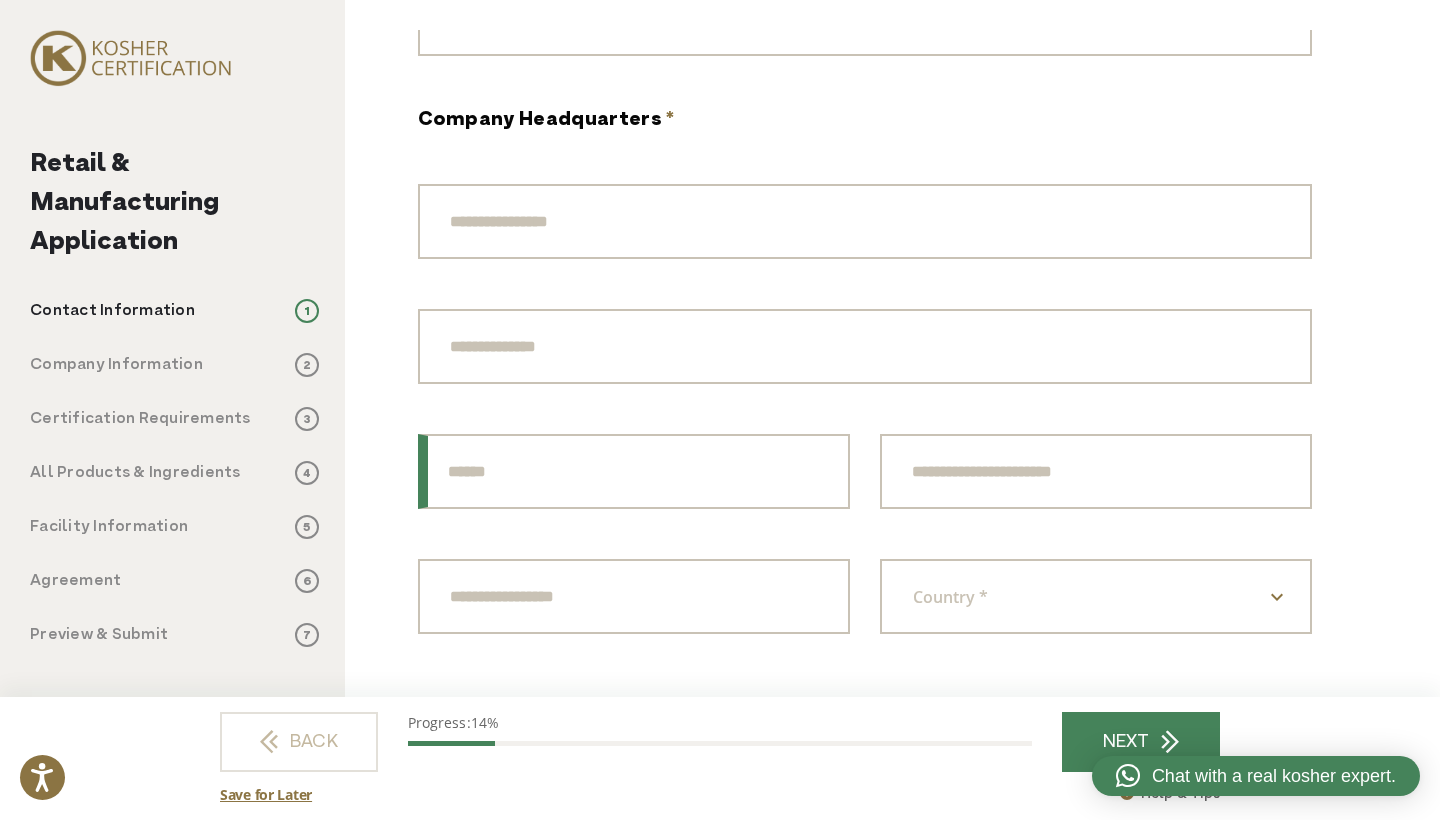 drag, startPoint x: 623, startPoint y: 499, endPoint x: 642, endPoint y: 343, distance: 157.15279 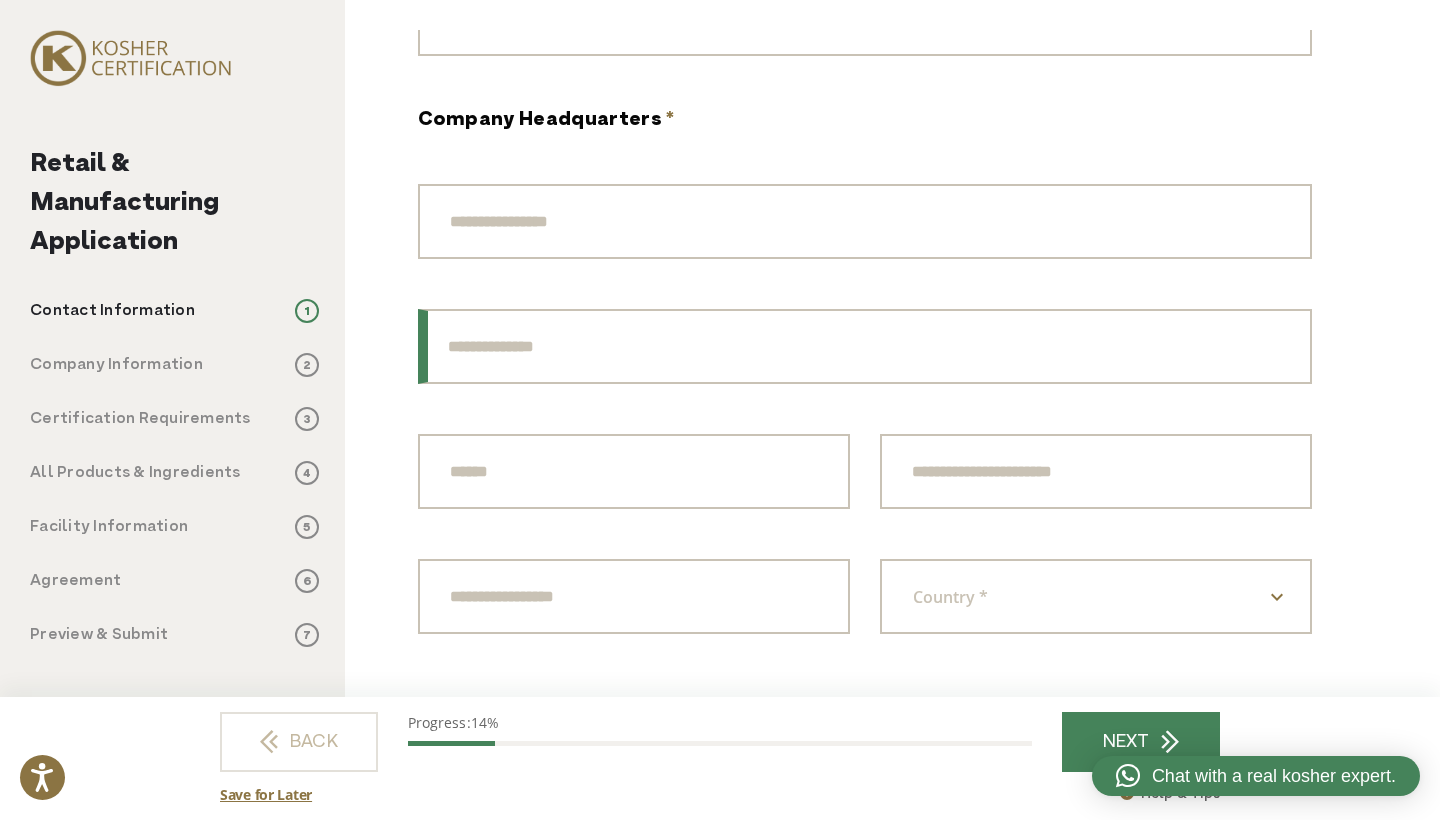 drag, startPoint x: 642, startPoint y: 343, endPoint x: 638, endPoint y: 366, distance: 23.345236 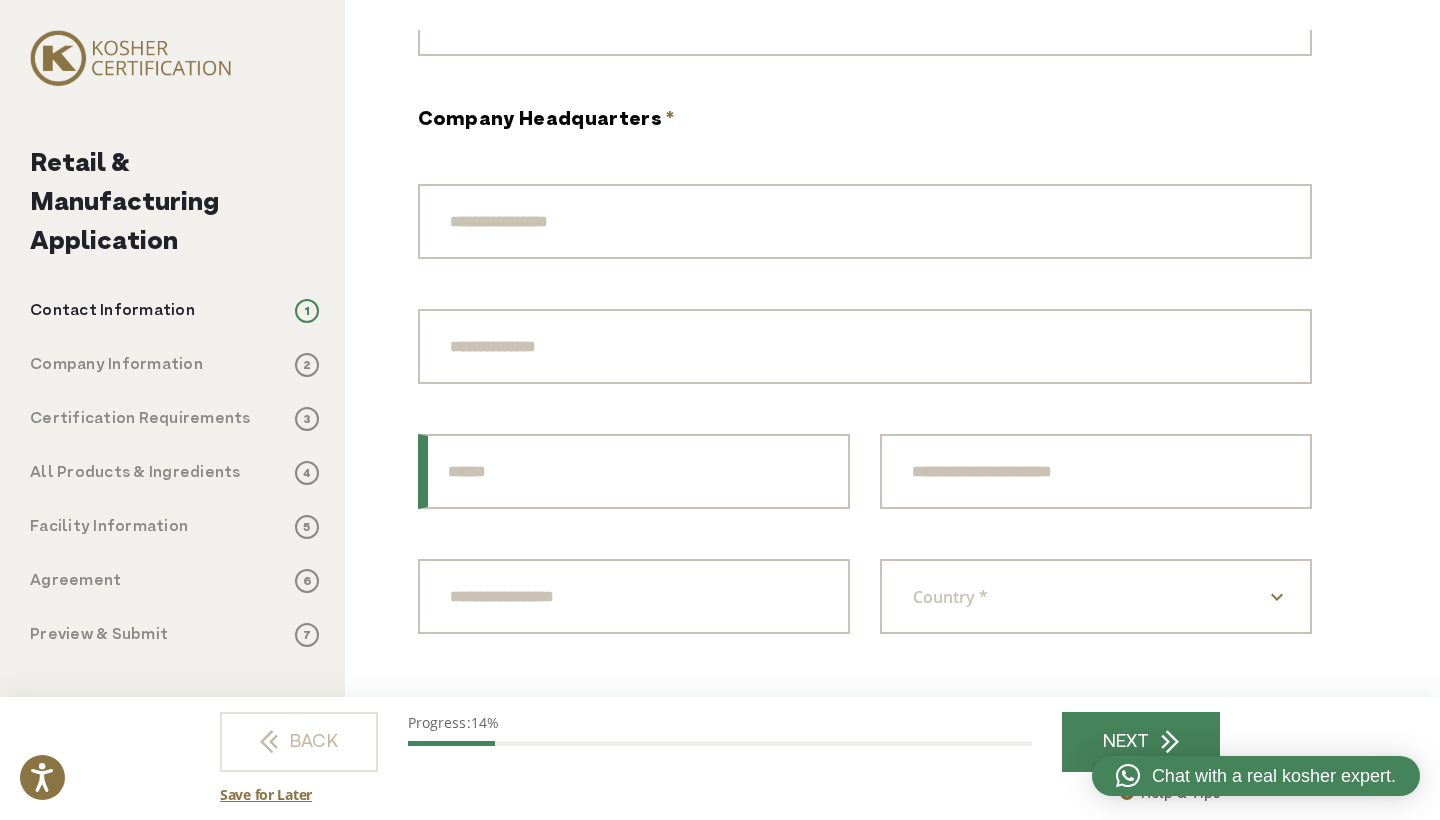 click on "City" at bounding box center (634, 471) 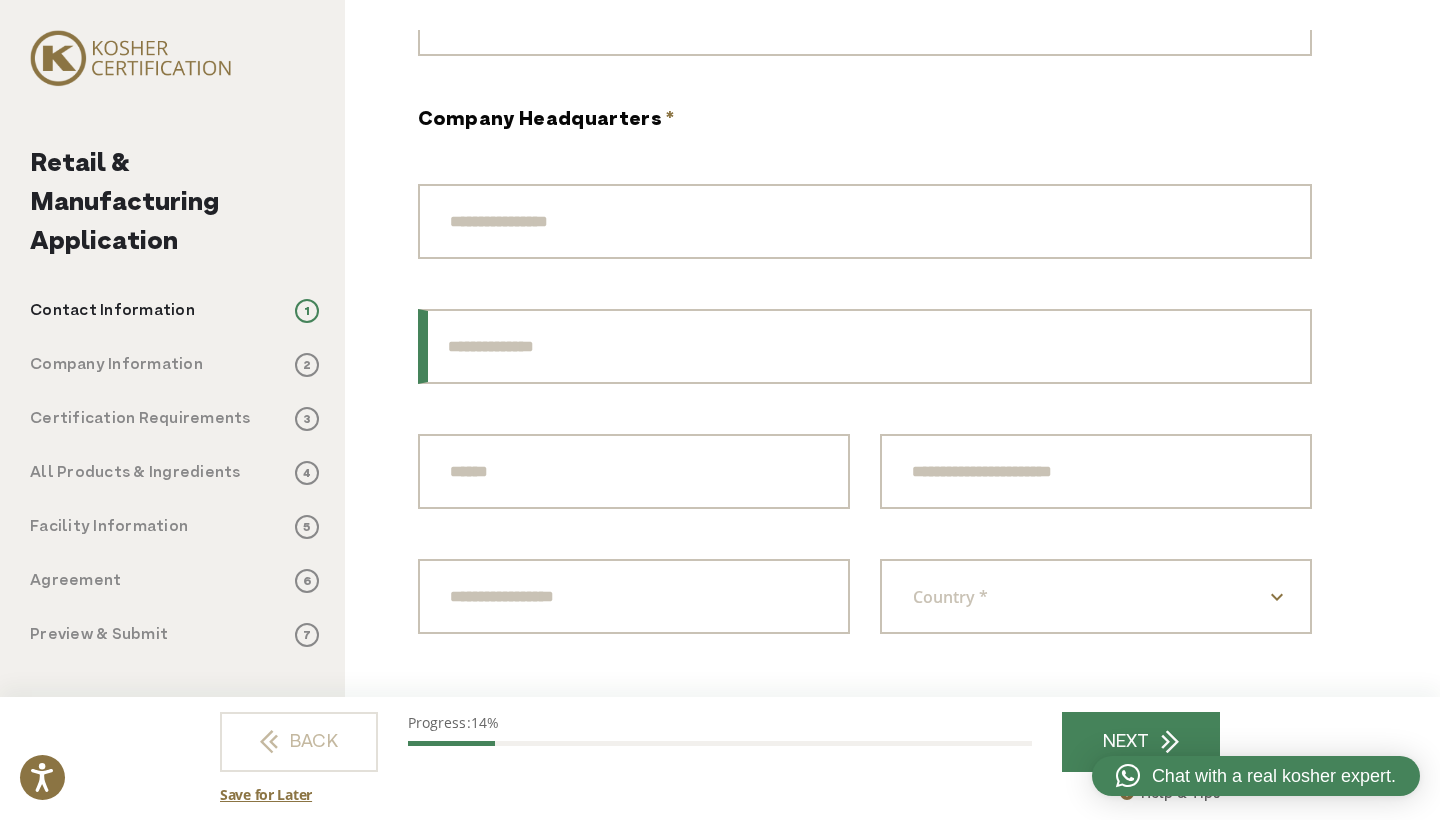 drag, startPoint x: 651, startPoint y: 324, endPoint x: 645, endPoint y: 380, distance: 56.32051 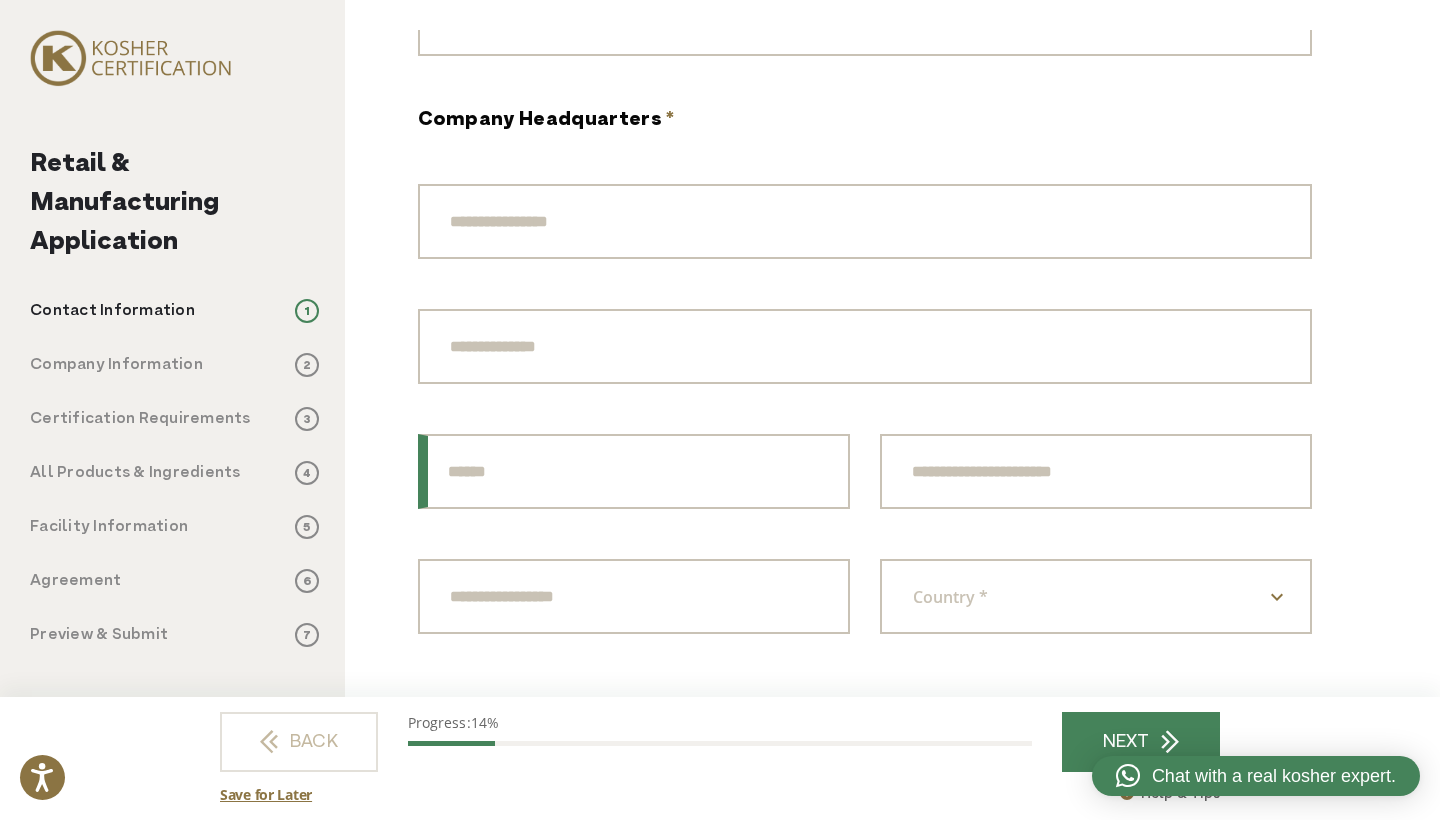 click on "City" at bounding box center [634, 471] 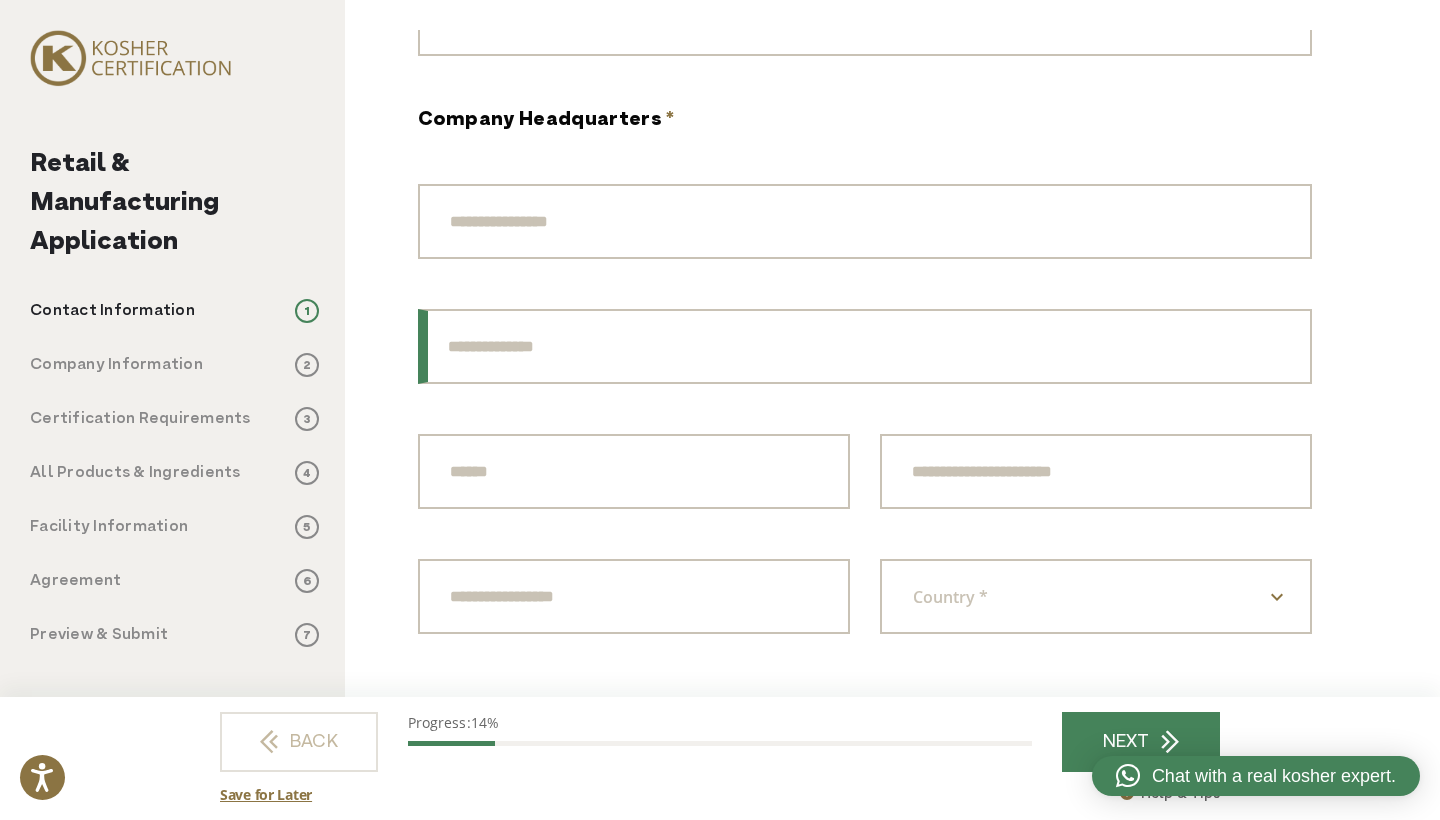 click on "Address Line 2" at bounding box center (865, 346) 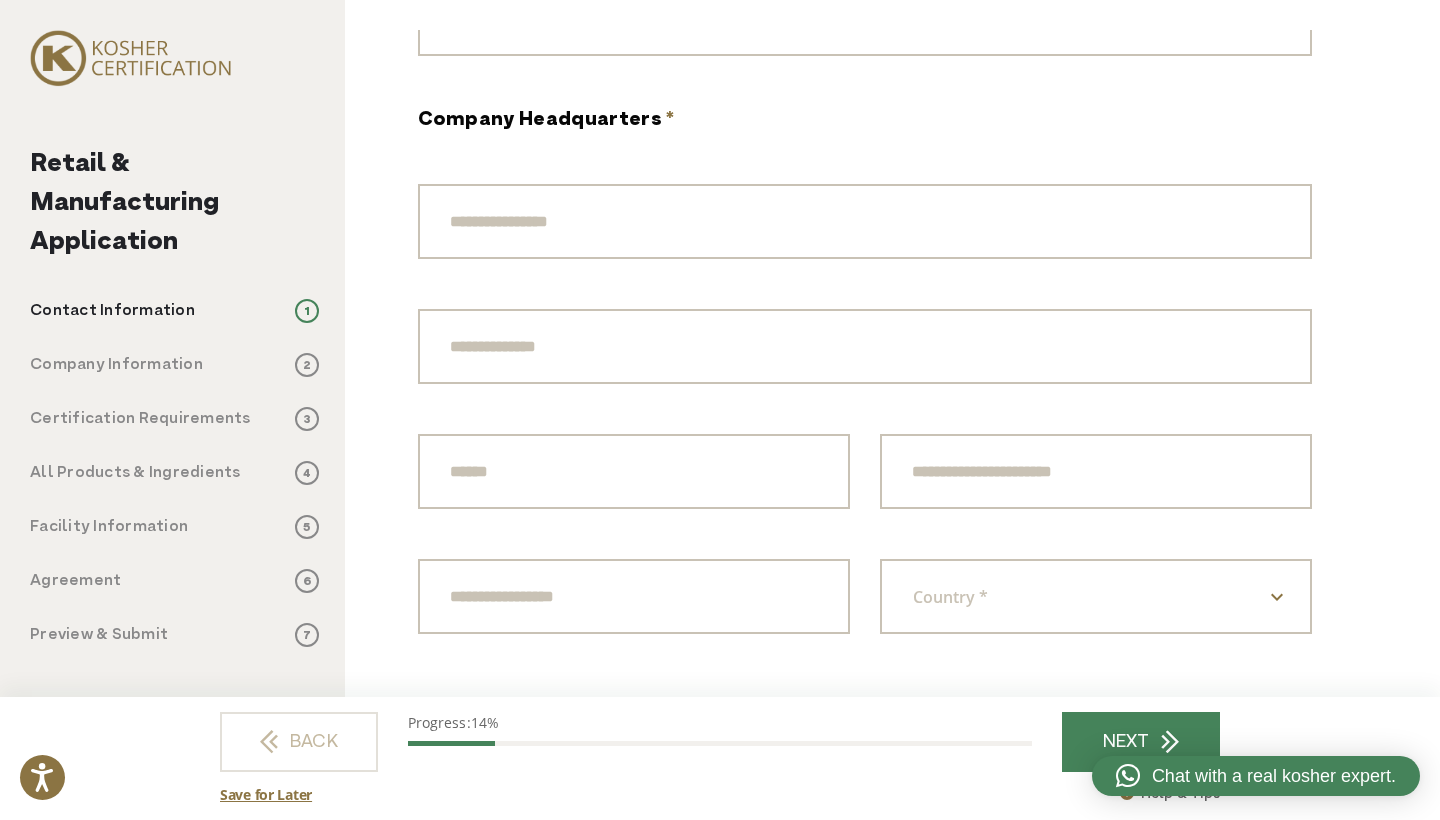 click on "**********" at bounding box center [865, 434] 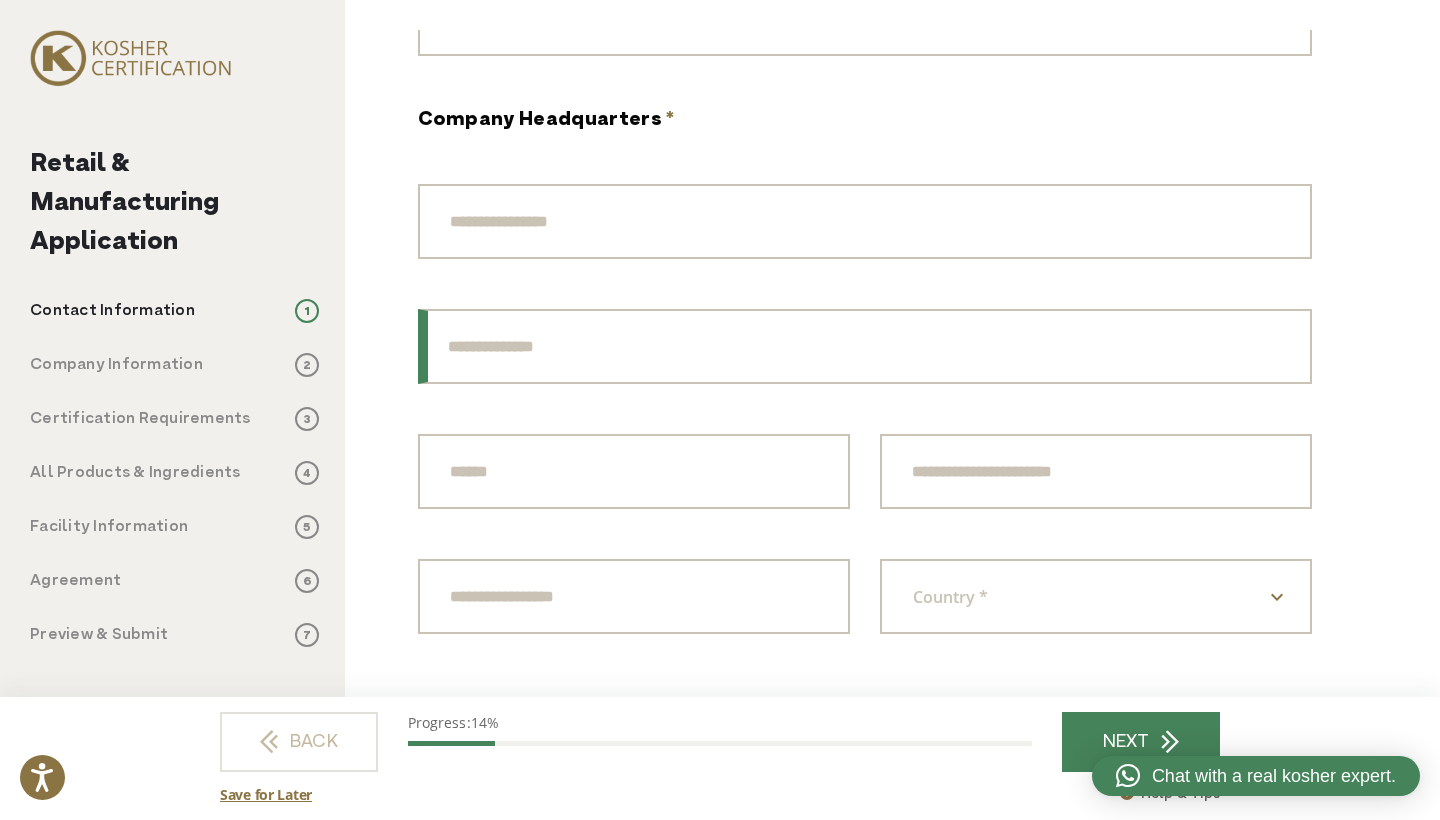 click on "Address Line 2" at bounding box center (865, 346) 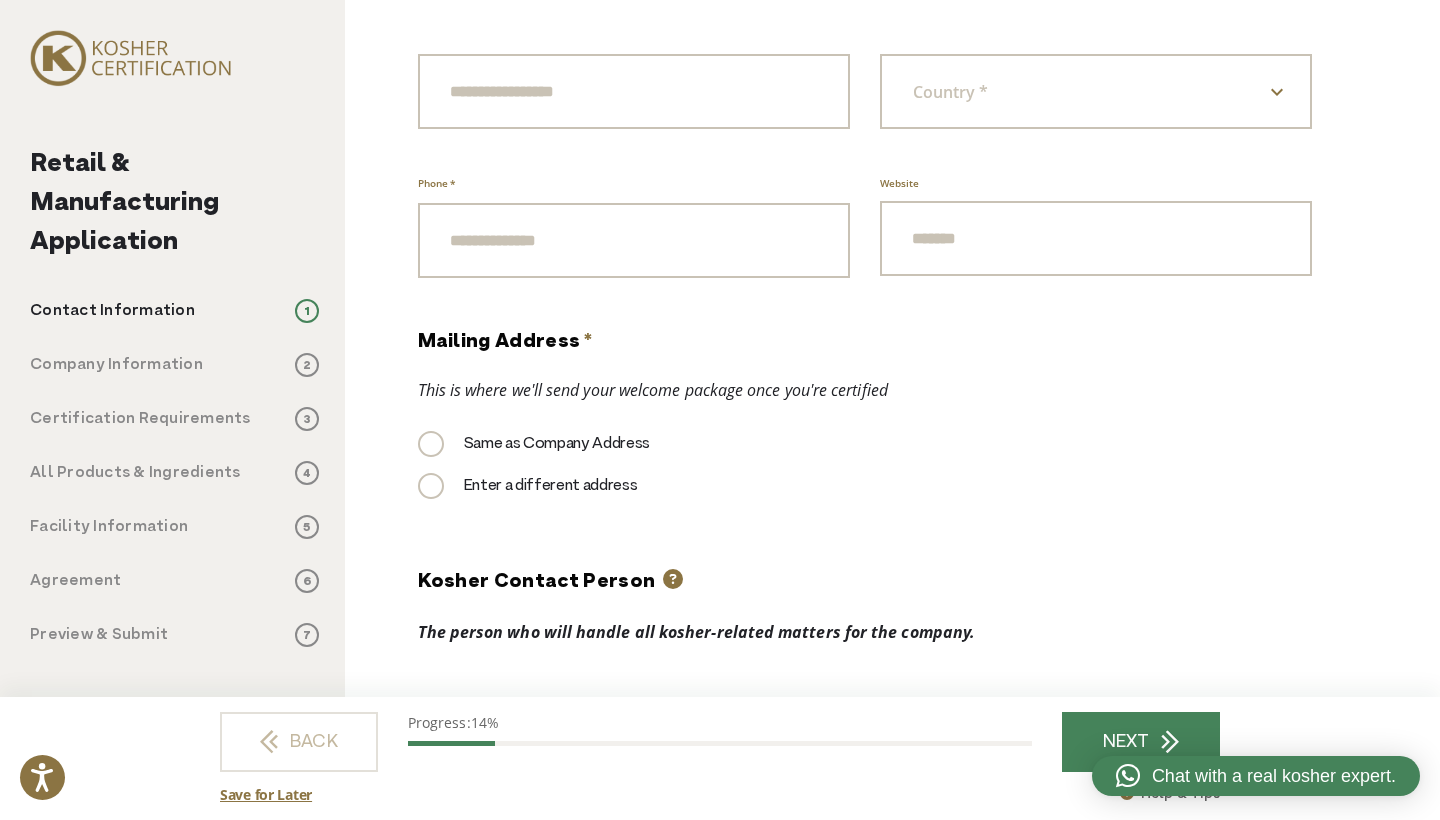 scroll, scrollTop: 905, scrollLeft: 0, axis: vertical 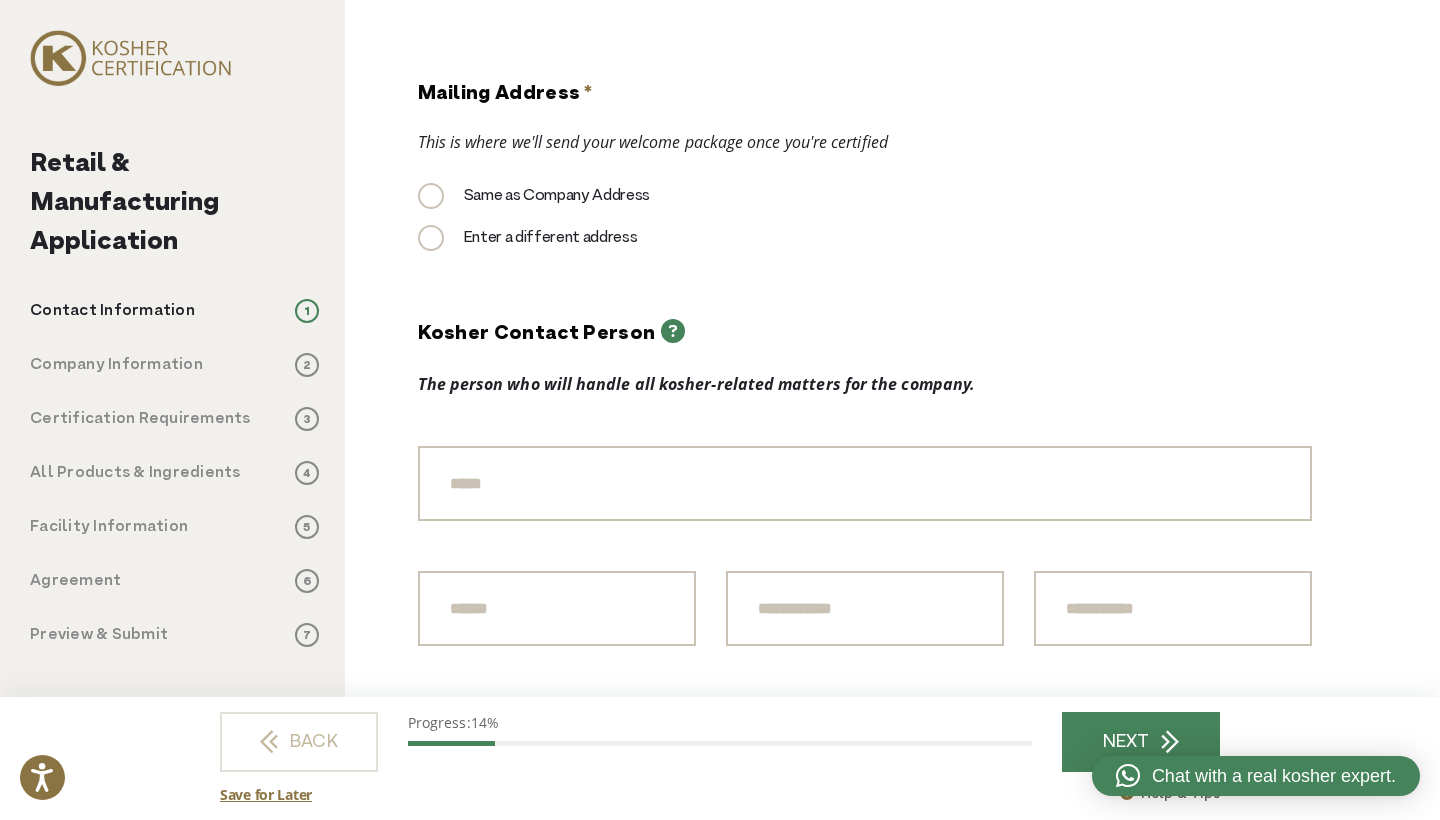 click 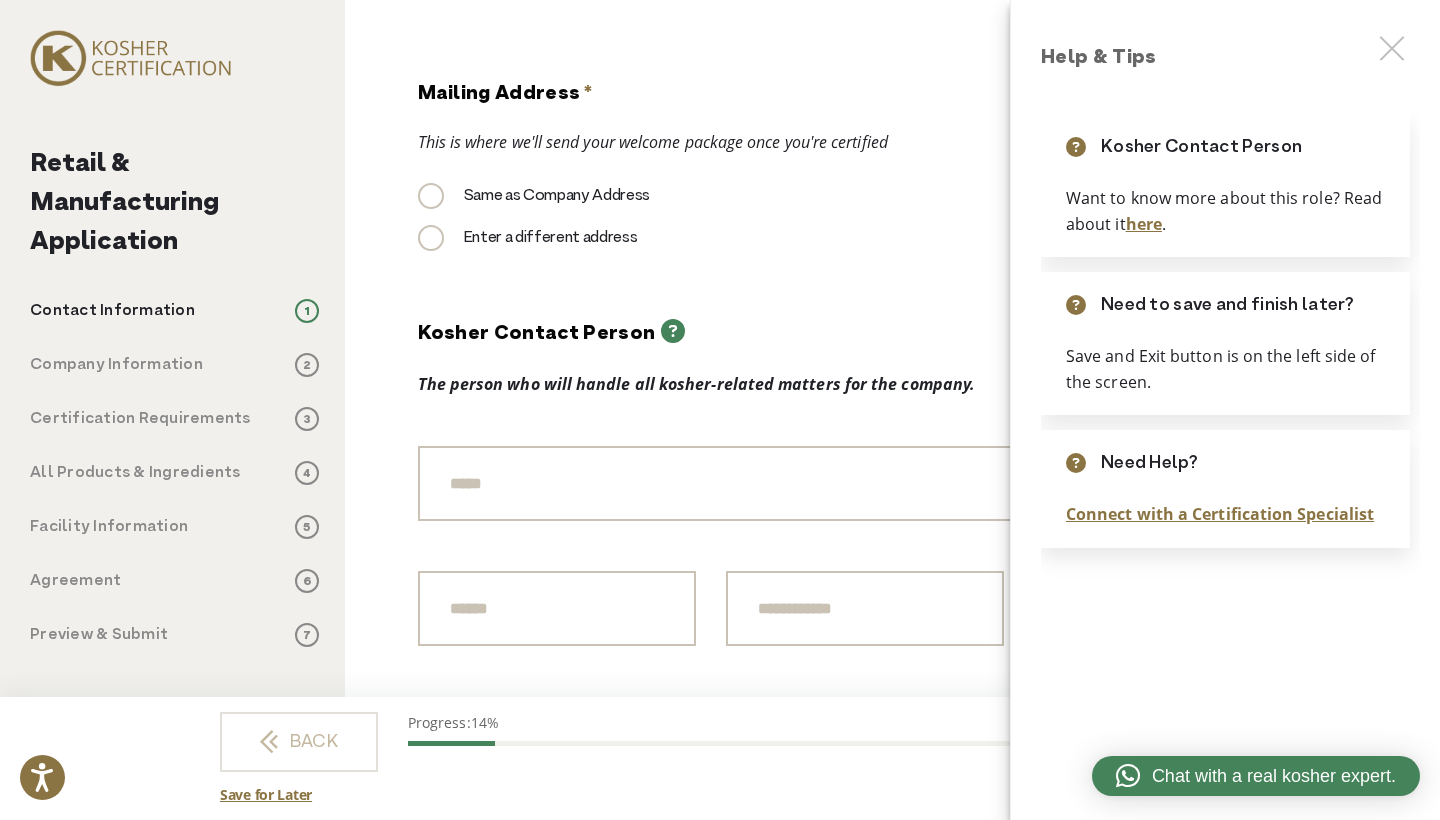 click 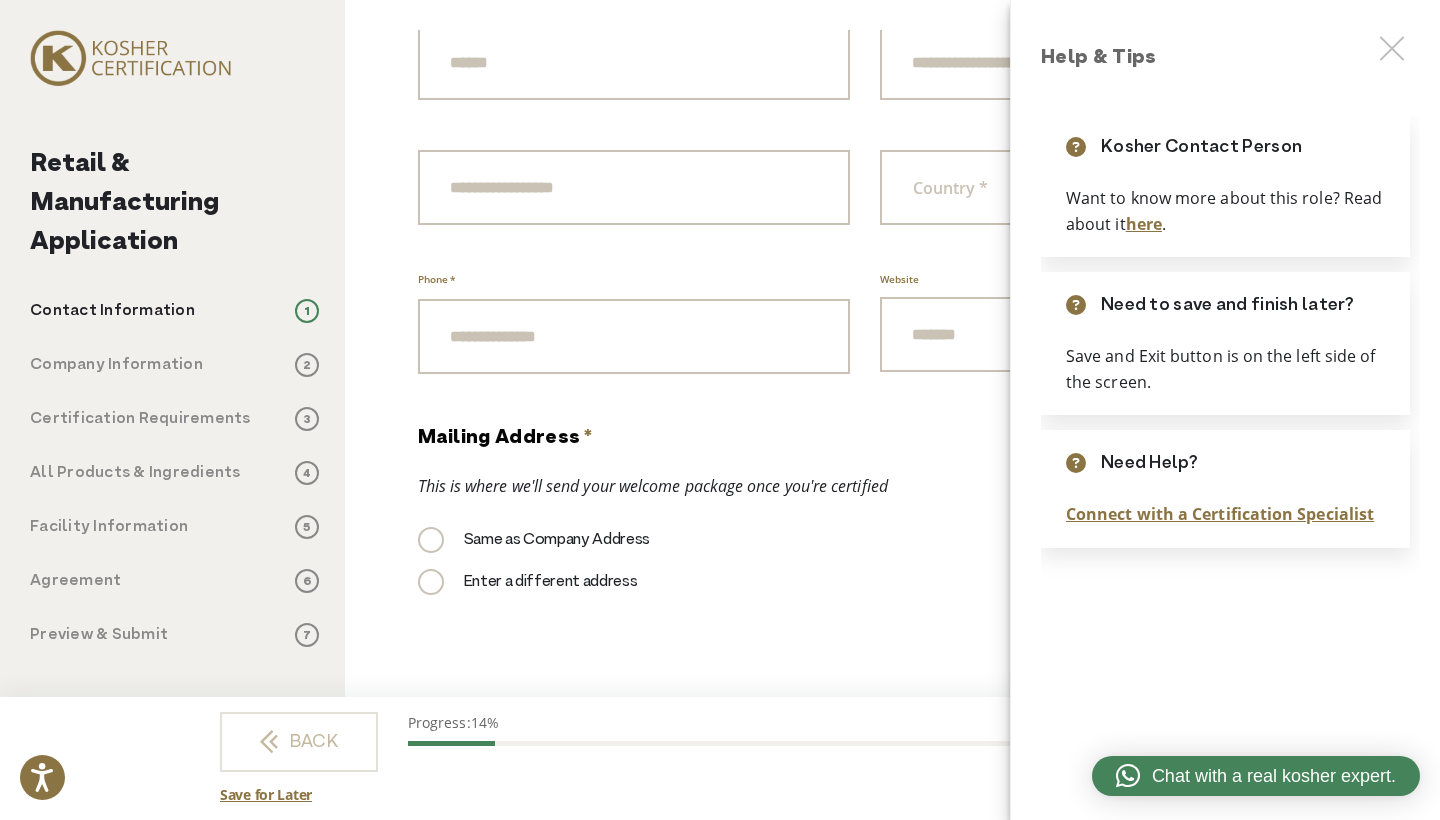 scroll, scrollTop: 458, scrollLeft: 0, axis: vertical 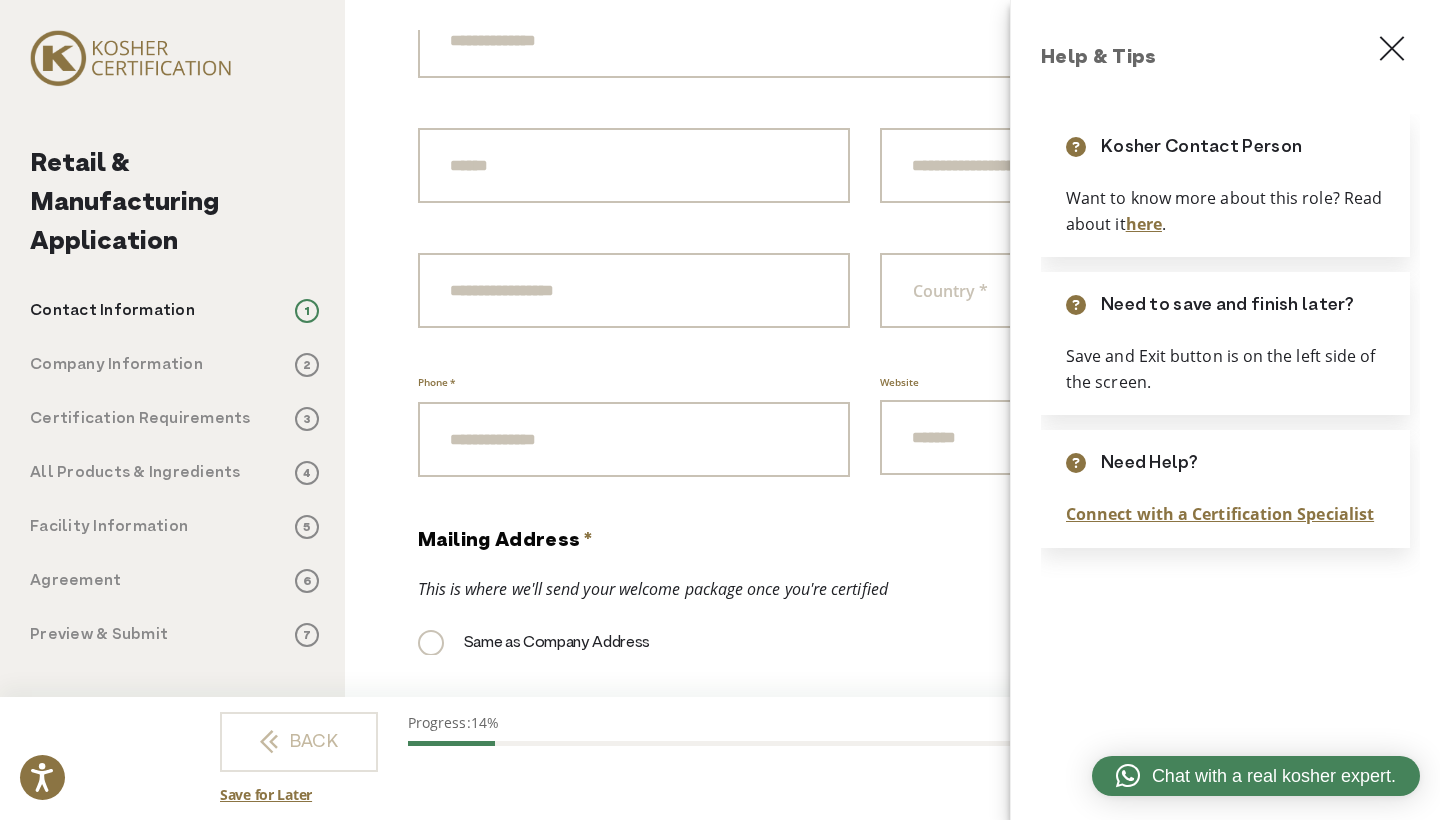 click at bounding box center (1392, 48) 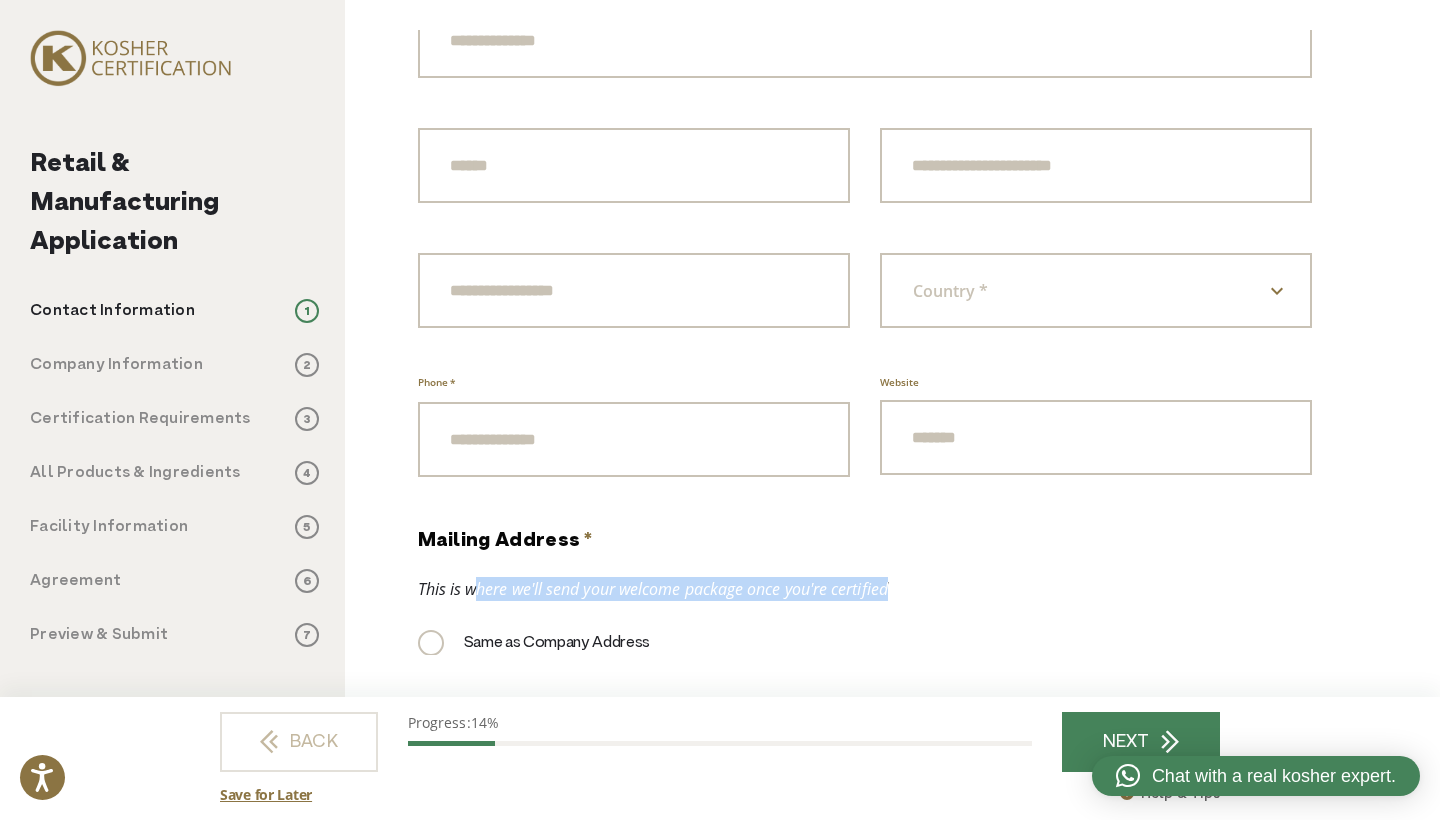 drag, startPoint x: 481, startPoint y: 590, endPoint x: 890, endPoint y: 583, distance: 409.0599 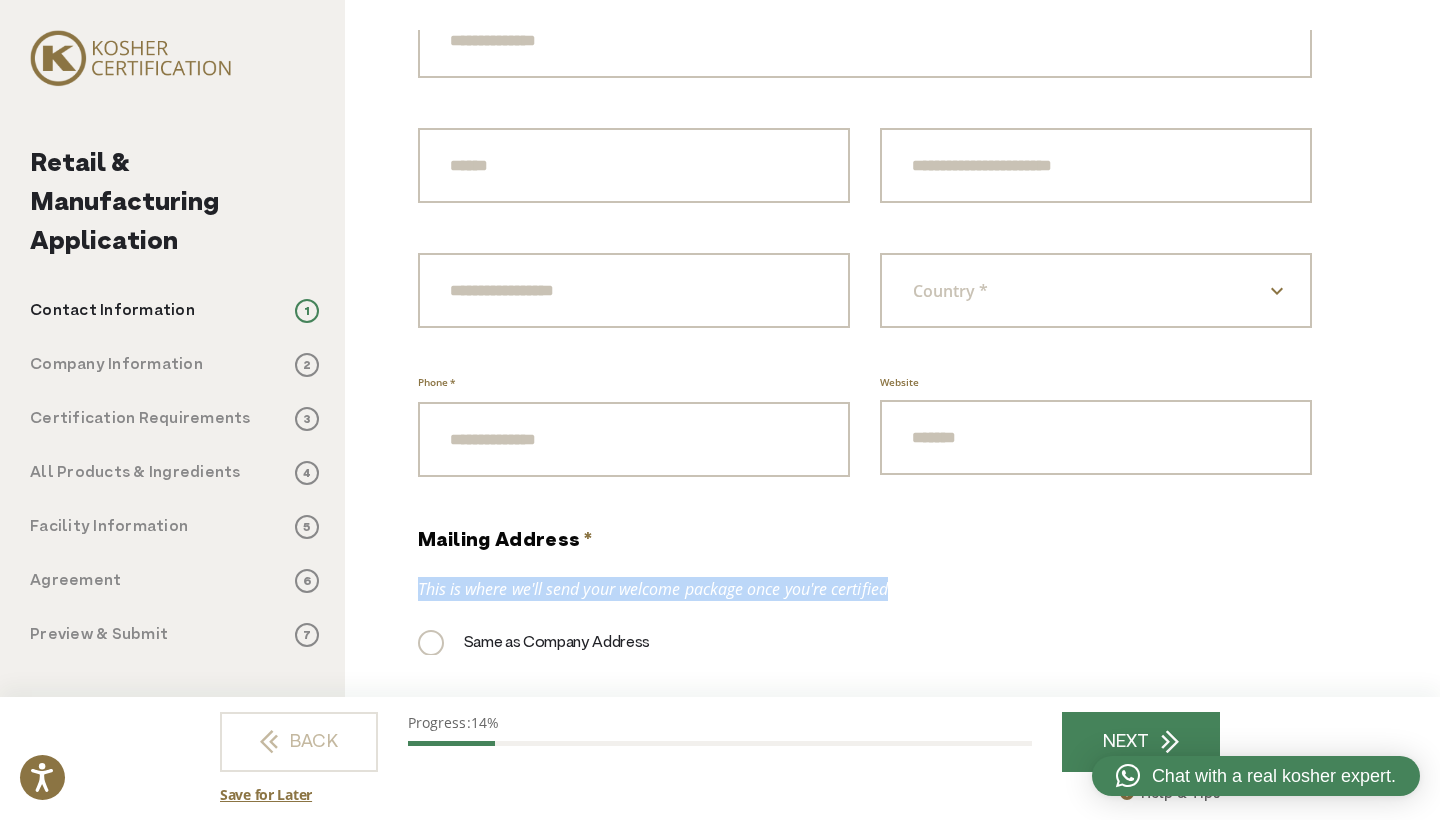 click on "This is where we'll send your welcome package once you're certified" at bounding box center [865, 589] 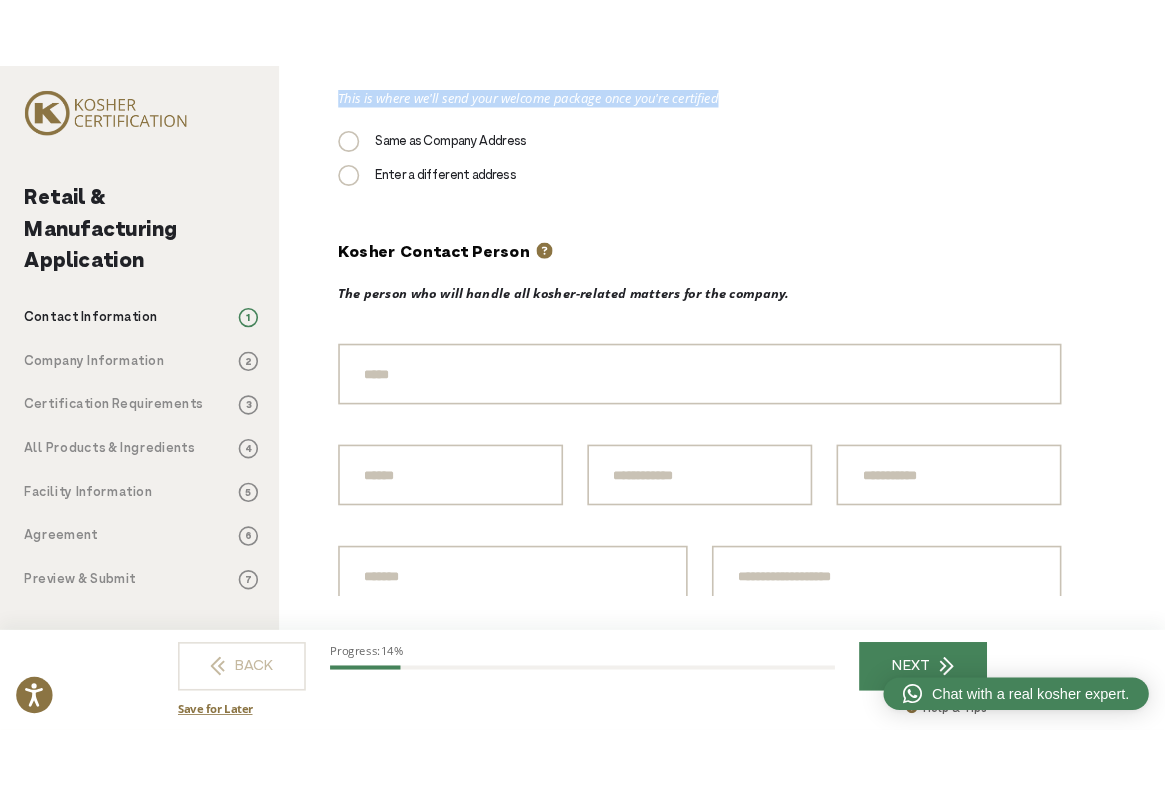 scroll, scrollTop: 1010, scrollLeft: 0, axis: vertical 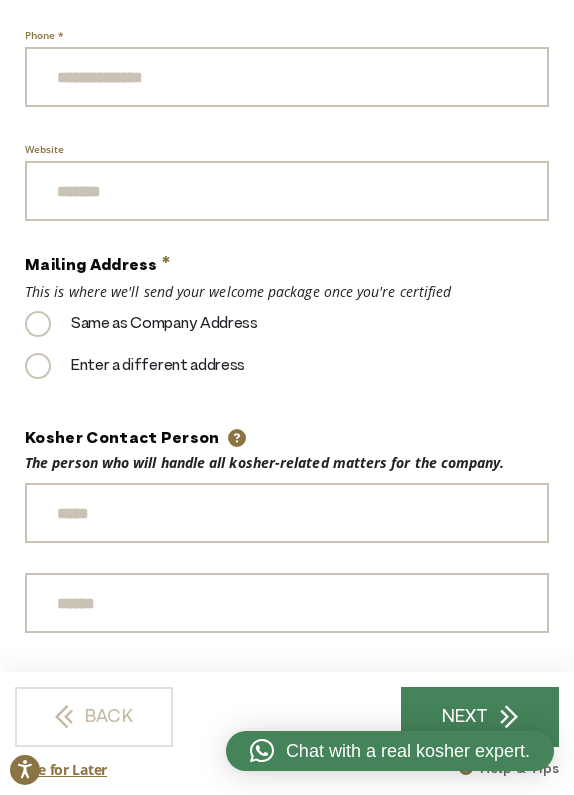 click on "[ADDRESS] *" at bounding box center (97, 266) 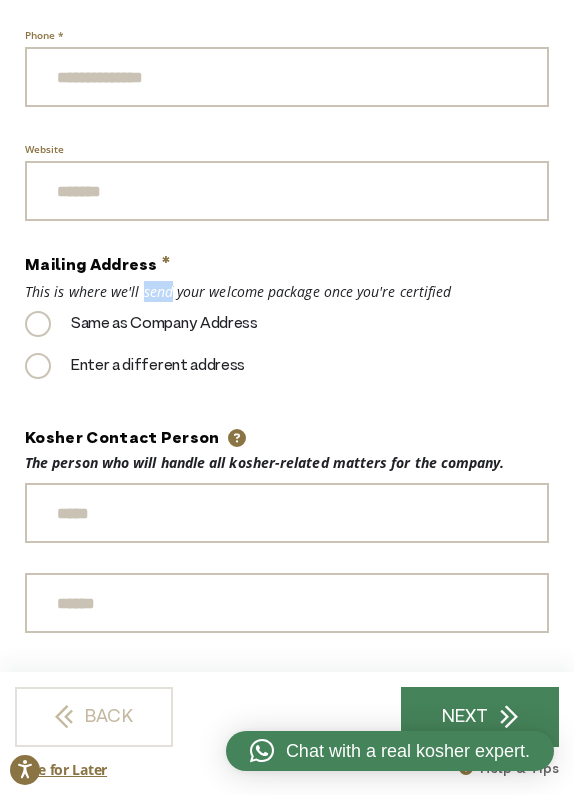click on "This is where we'll send your welcome package once you're certified" at bounding box center [287, 291] 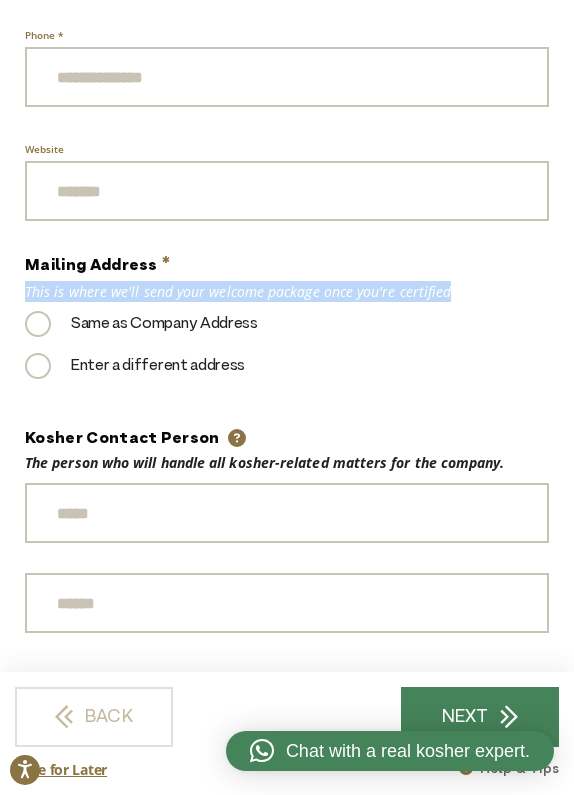 click on "This is where we'll send your welcome package once you're certified" at bounding box center [287, 291] 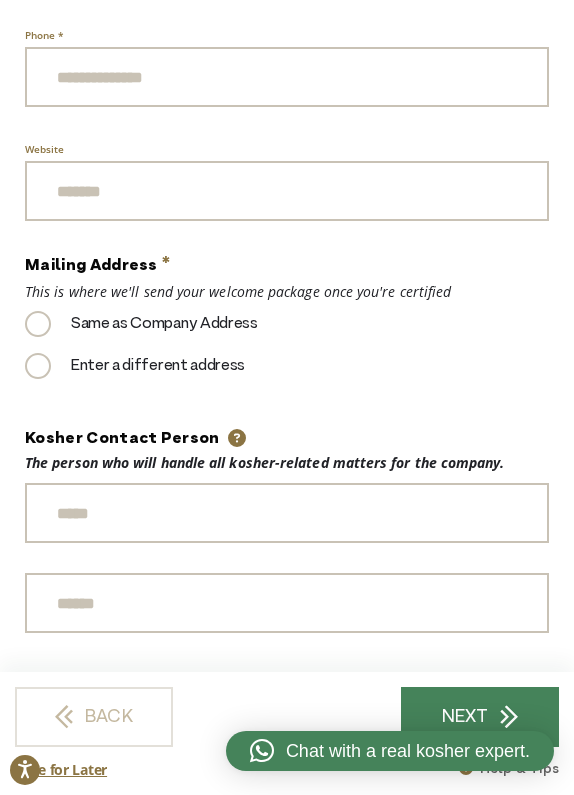 click 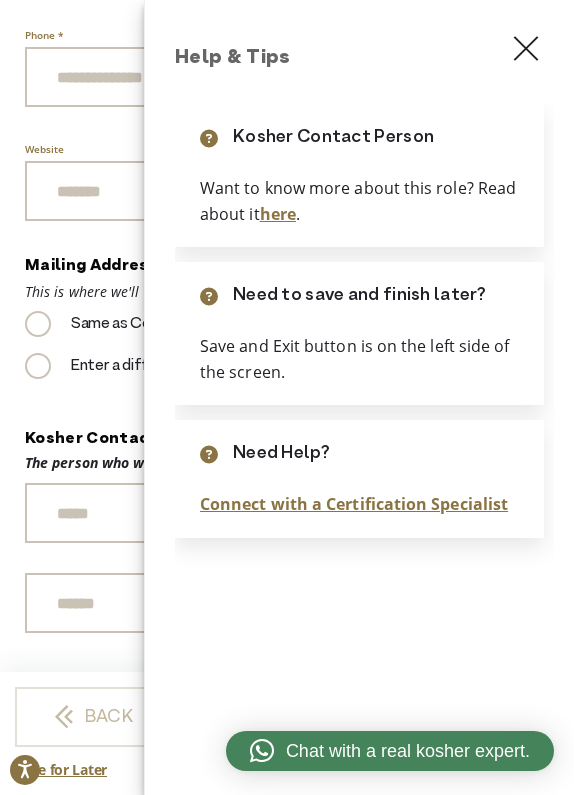 click on "**********" at bounding box center [287, 438] 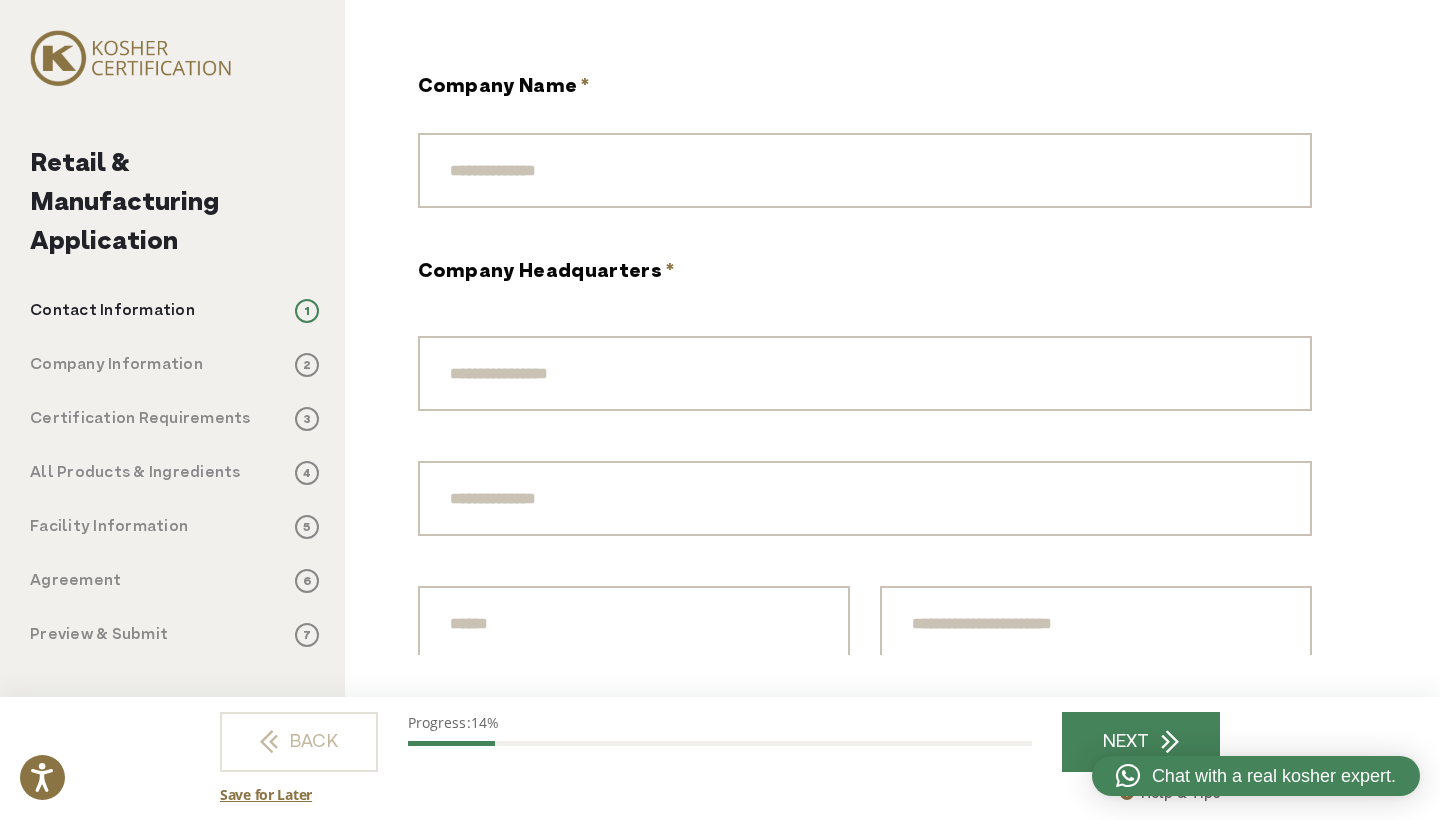 scroll, scrollTop: 0, scrollLeft: 0, axis: both 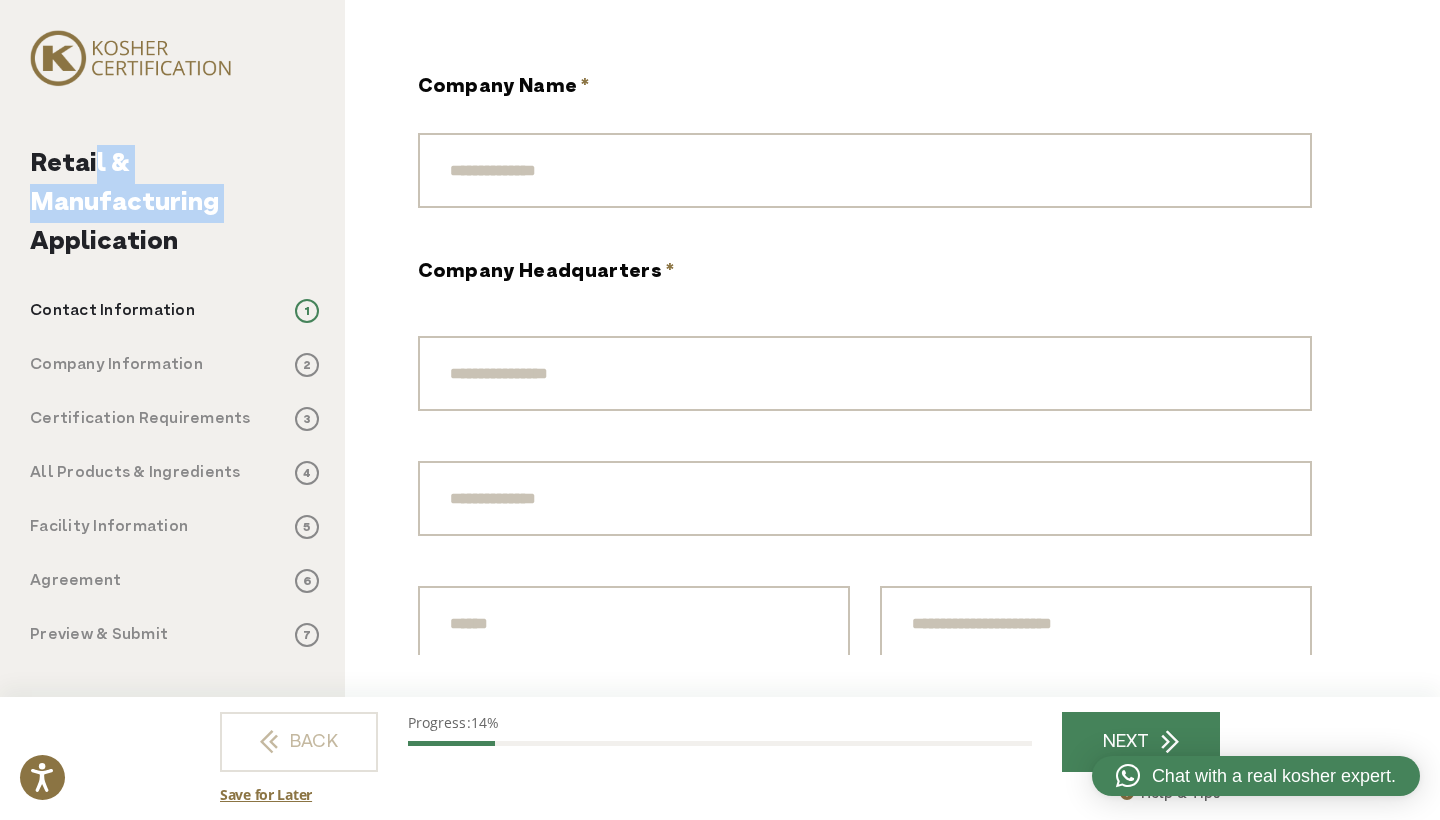 click on "Retail & Manufacturing Application" at bounding box center (174, 203) 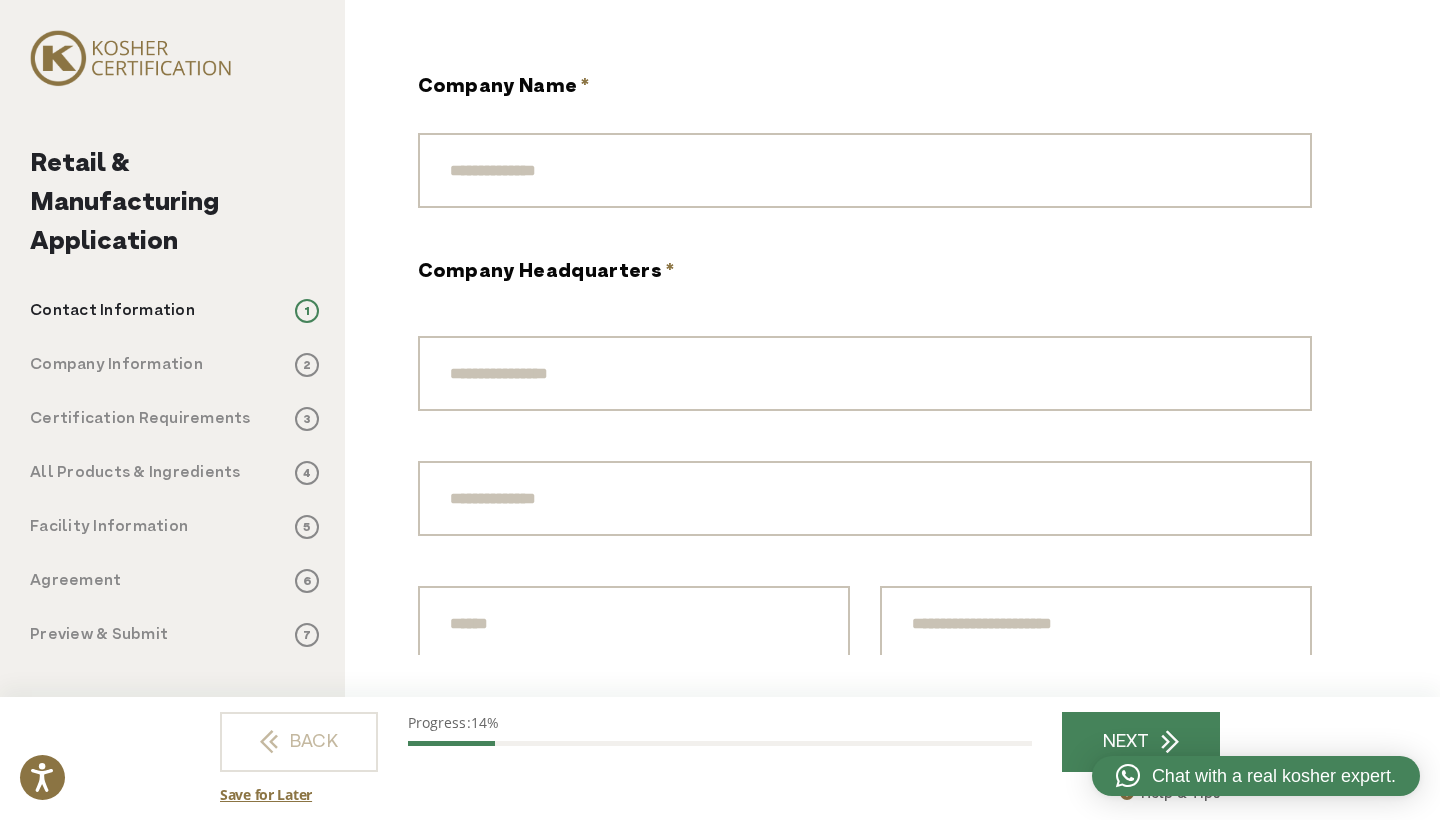 click on "Retail & Manufacturing Application" at bounding box center (174, 203) 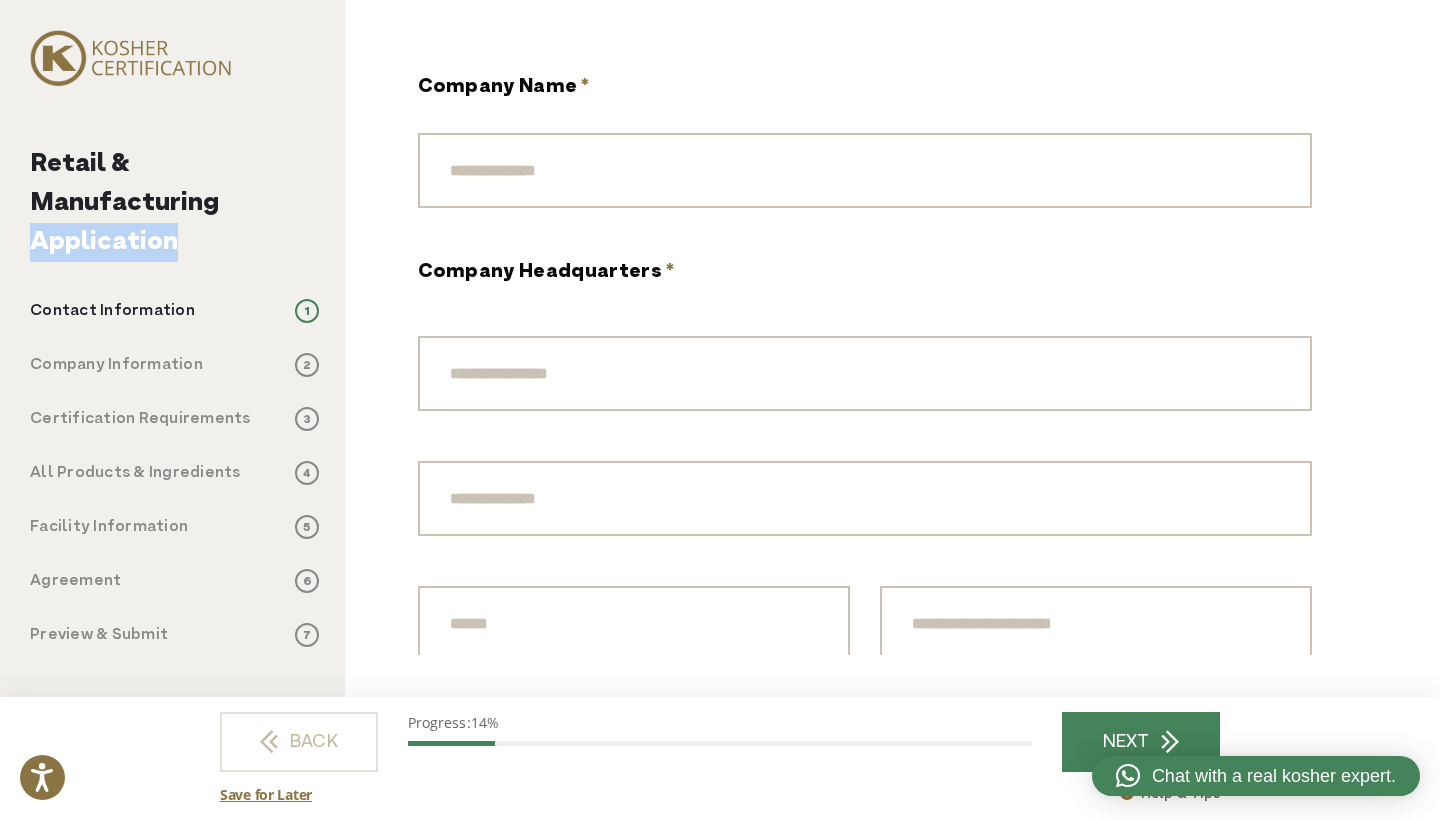 click on "Retail & Manufacturing Application" at bounding box center (174, 203) 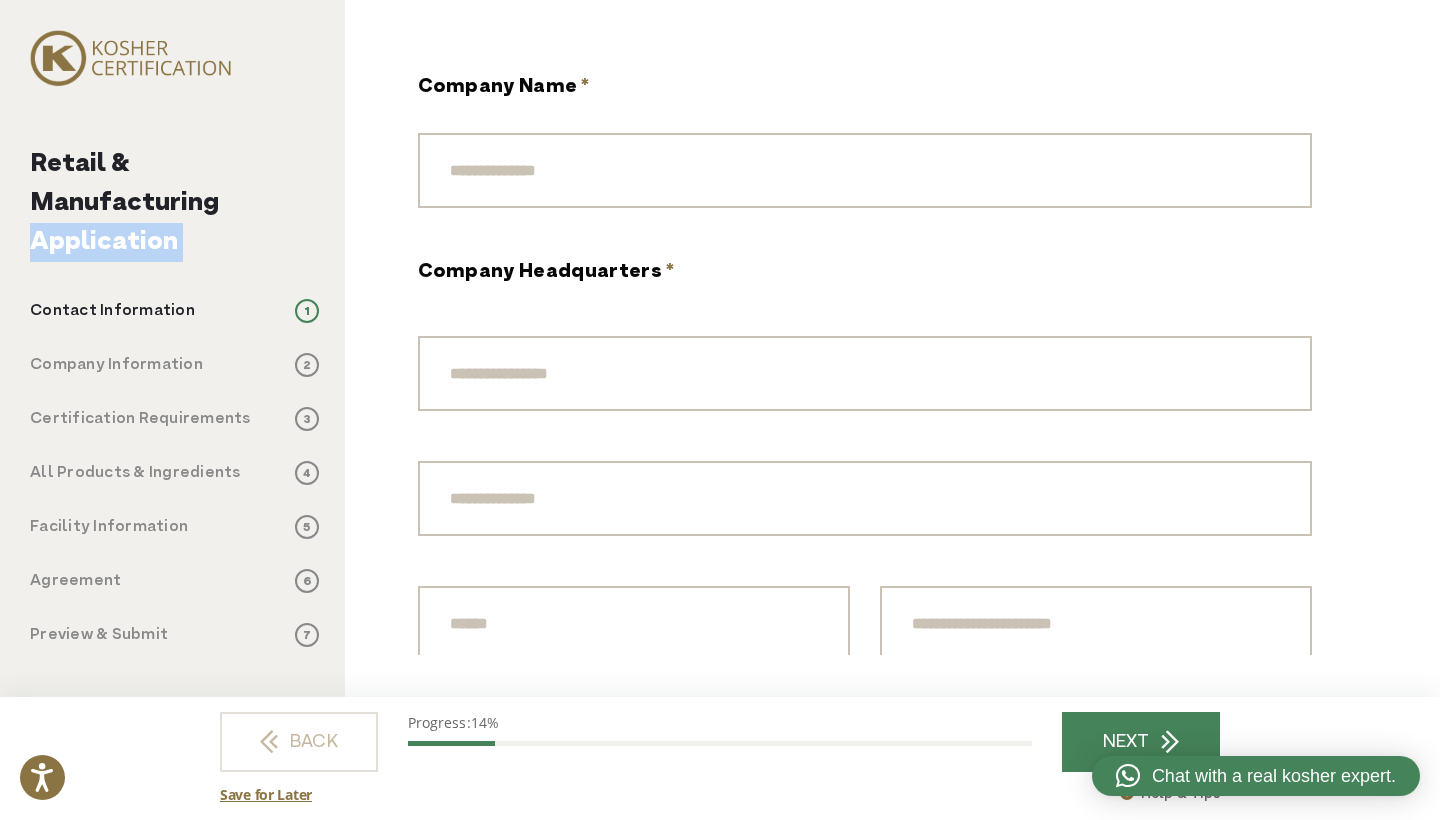 click on "Retail & Manufacturing Application" at bounding box center (174, 203) 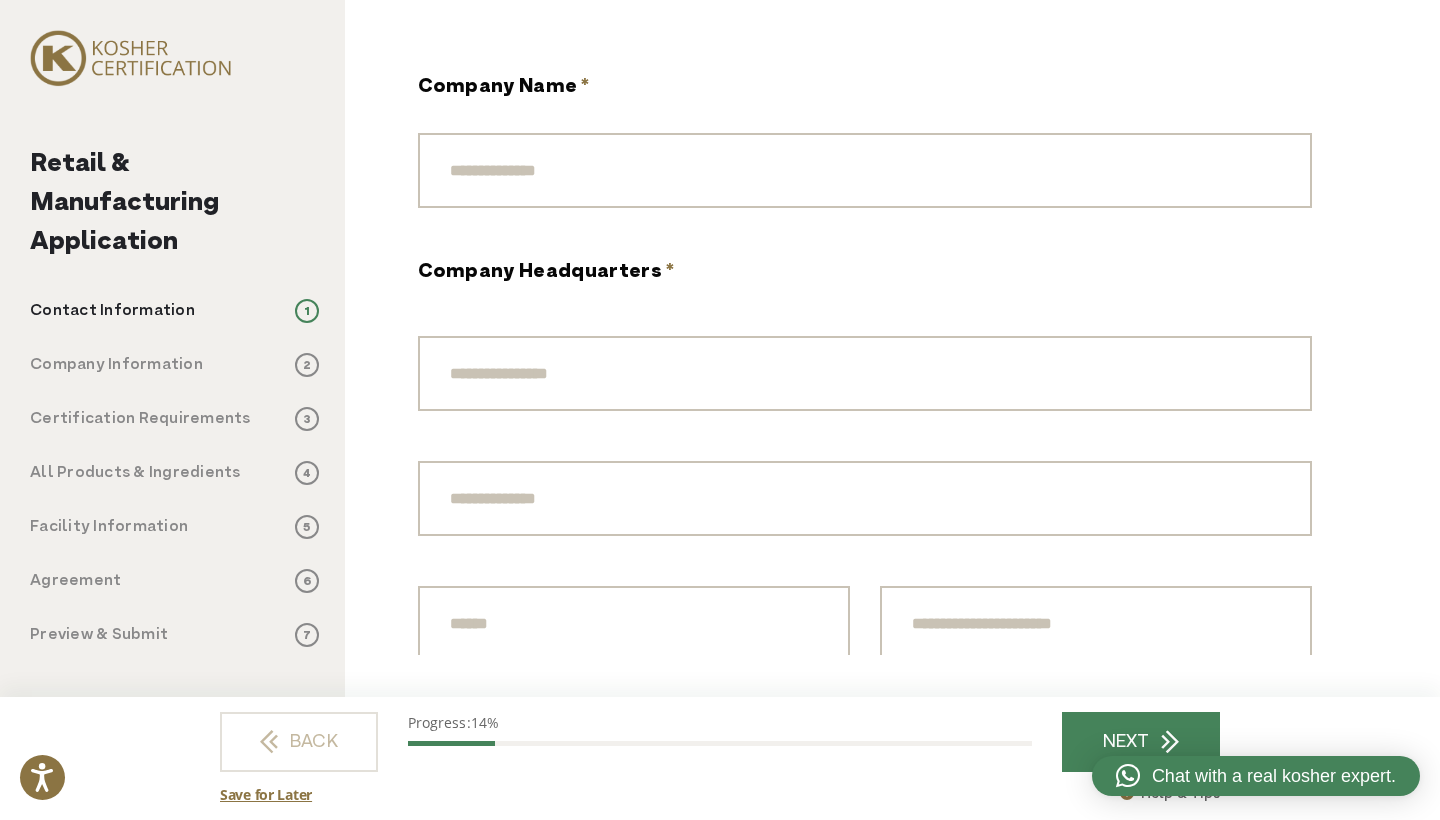 click on "Company Name *" at bounding box center (504, 88) 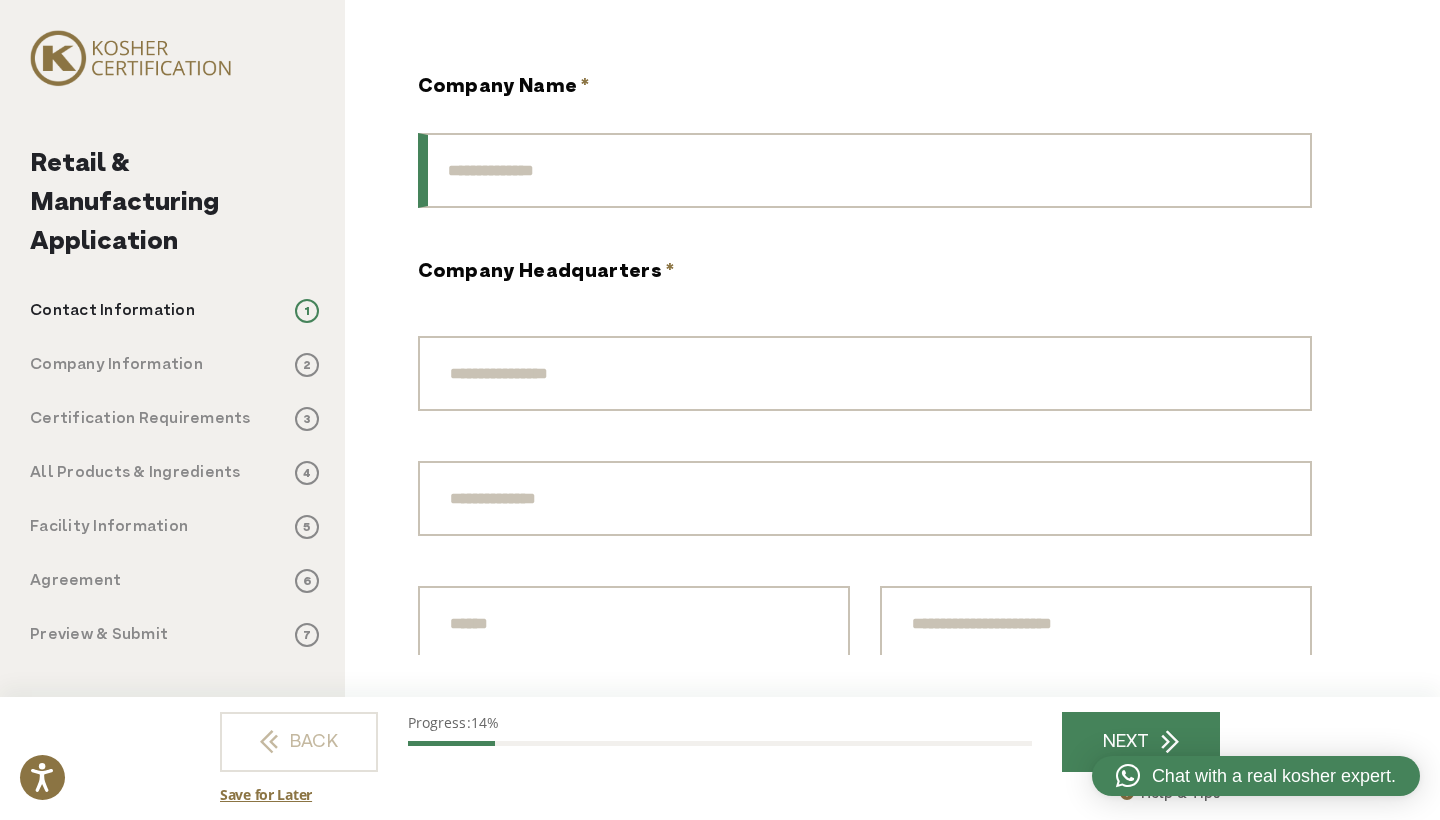 click on "Company Name *" at bounding box center (865, 170) 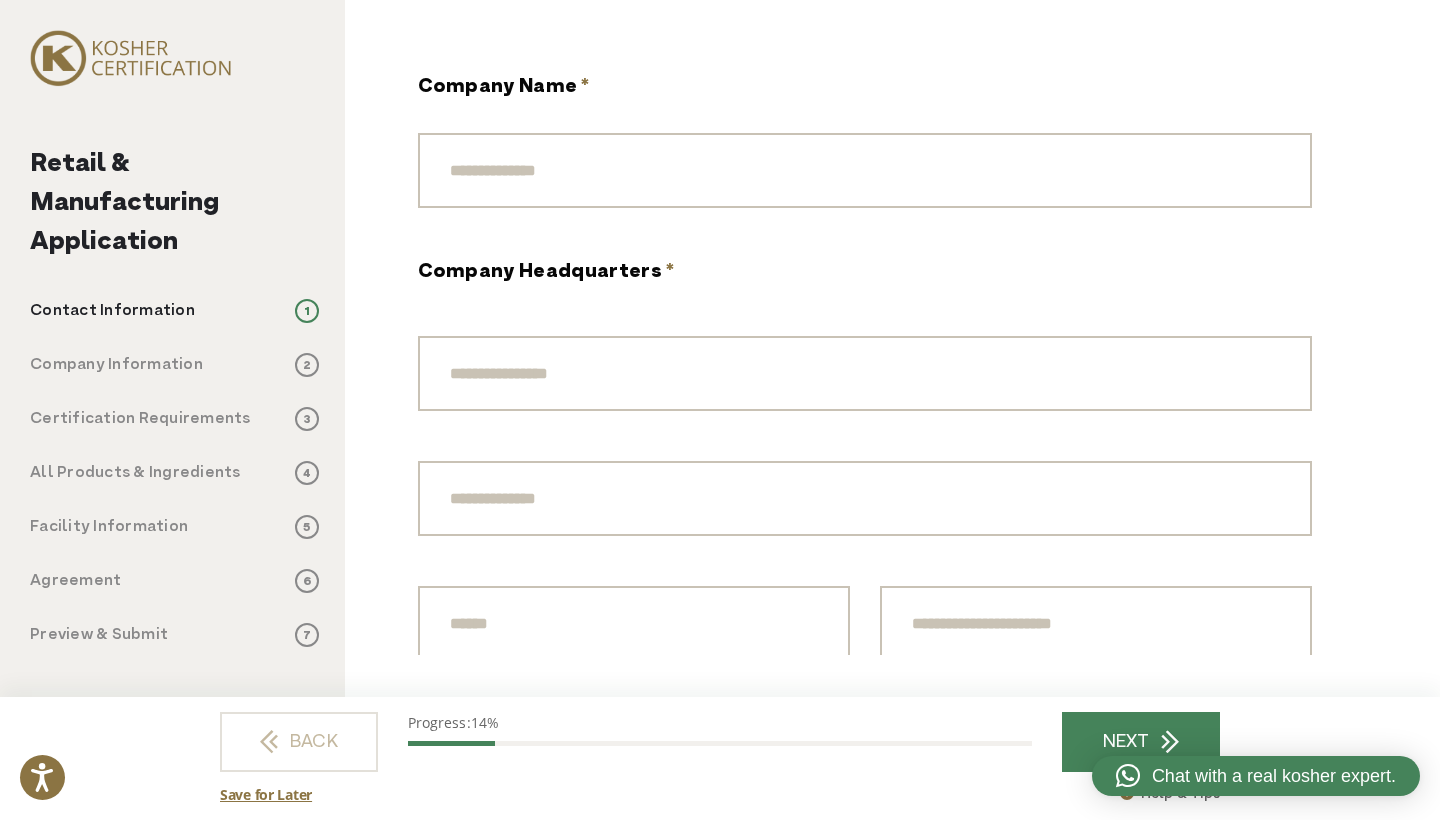 click on "Company Name *" at bounding box center (865, 140) 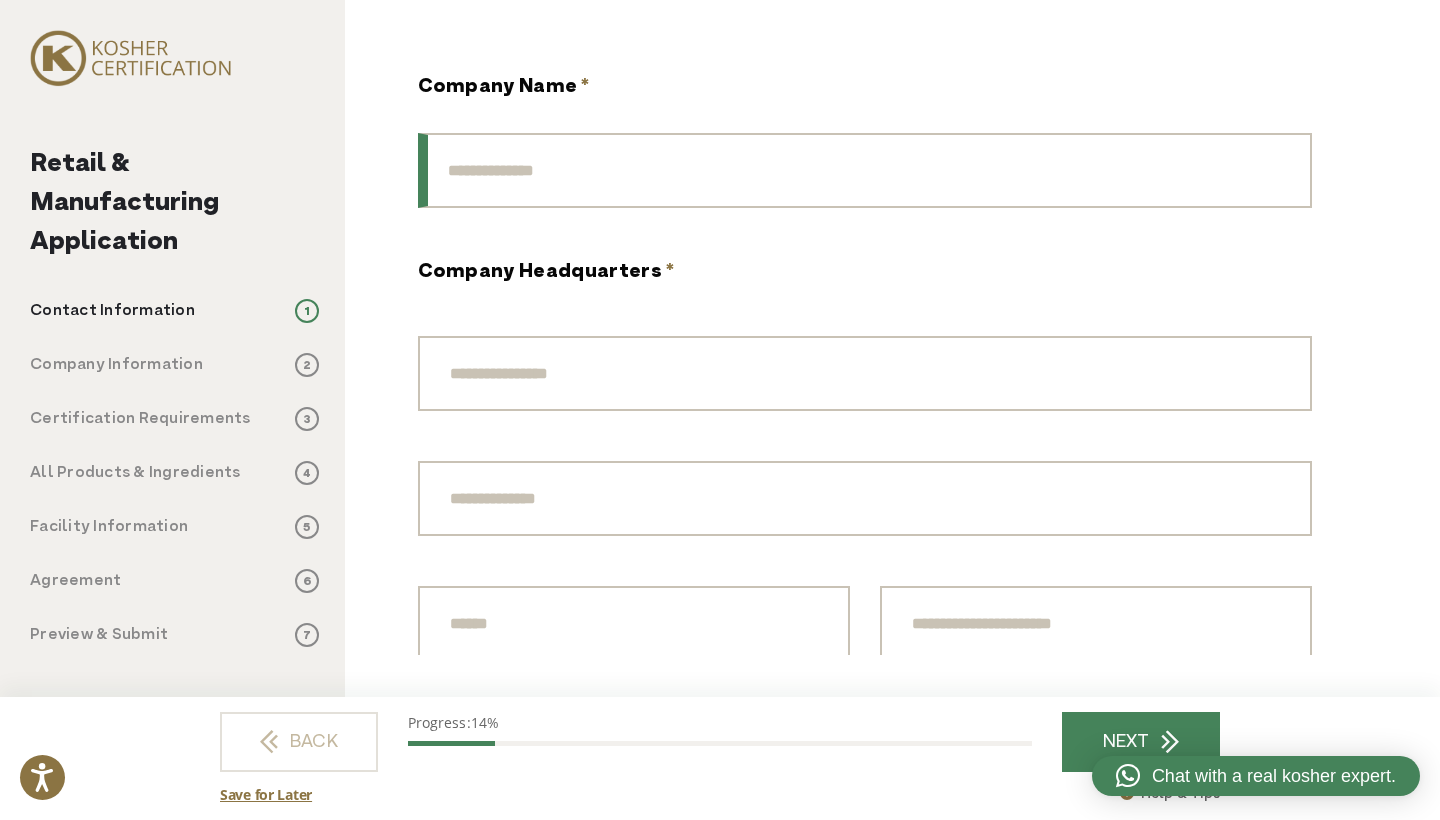 click on "Company Name *" at bounding box center [865, 170] 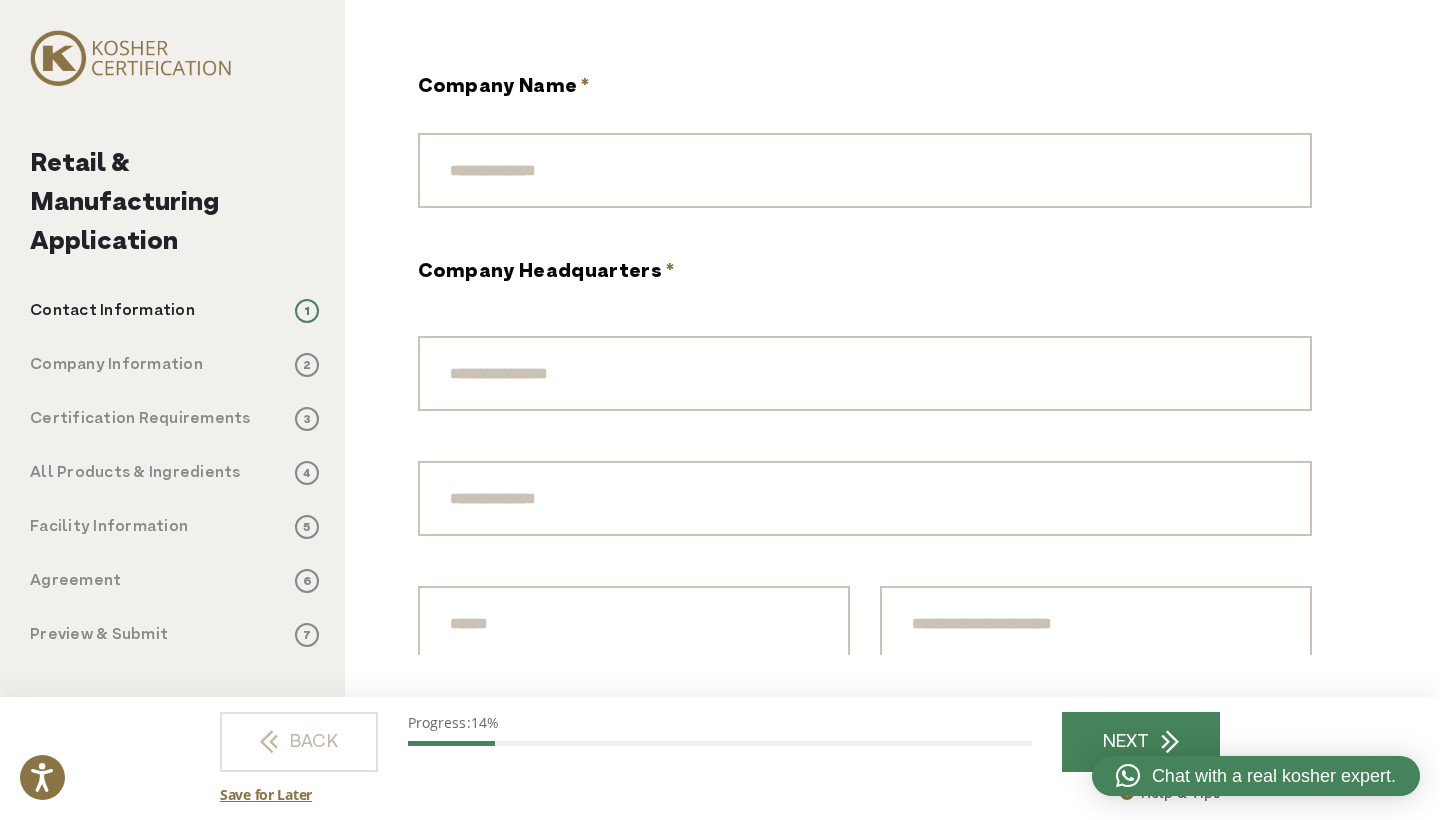 click on "Contact Information
Save and Continue Later
RETAIL & MANUFACTURING APPLICATION
1  / 7
Contact Information
Next:
Company Information
" * " indicates required fields
Step  1  of  7
14%
Company Name * Company Headquarters *
[STREET]
[STREET]
[CITY] [ZIP]*****" at bounding box center [893, 342] 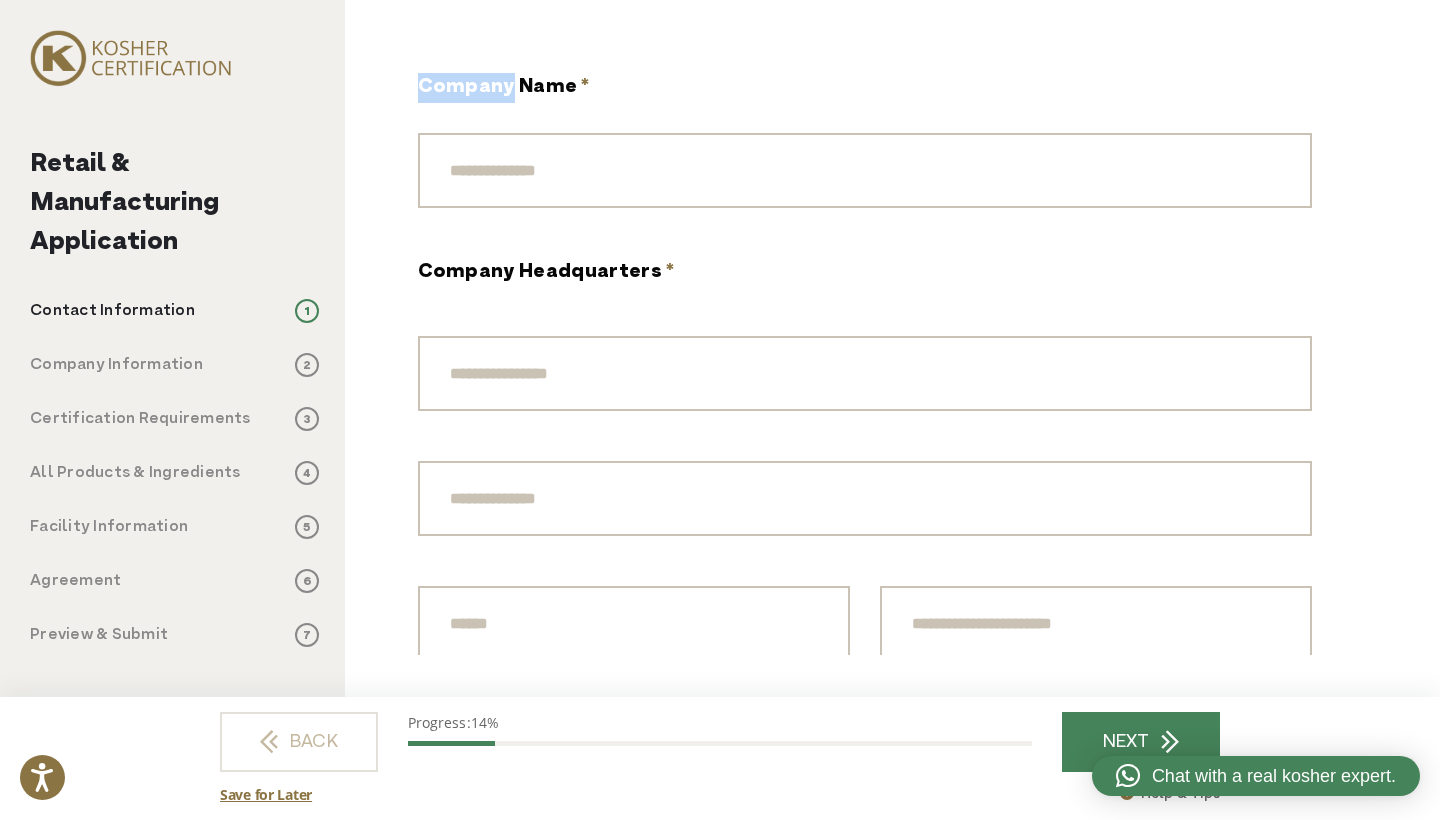 click on "Company Name *" at bounding box center [504, 88] 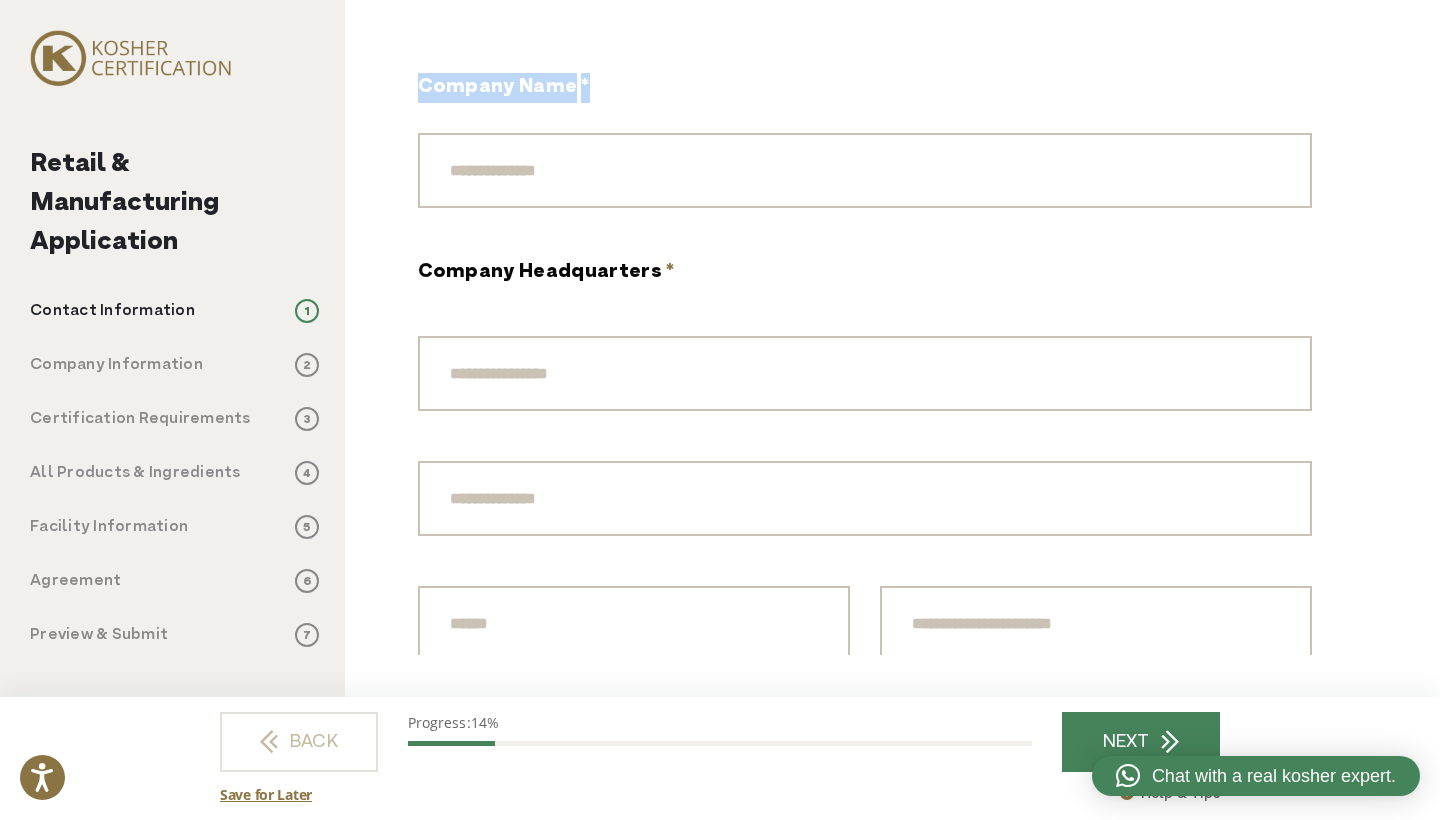 click on "Company Name *" at bounding box center [504, 88] 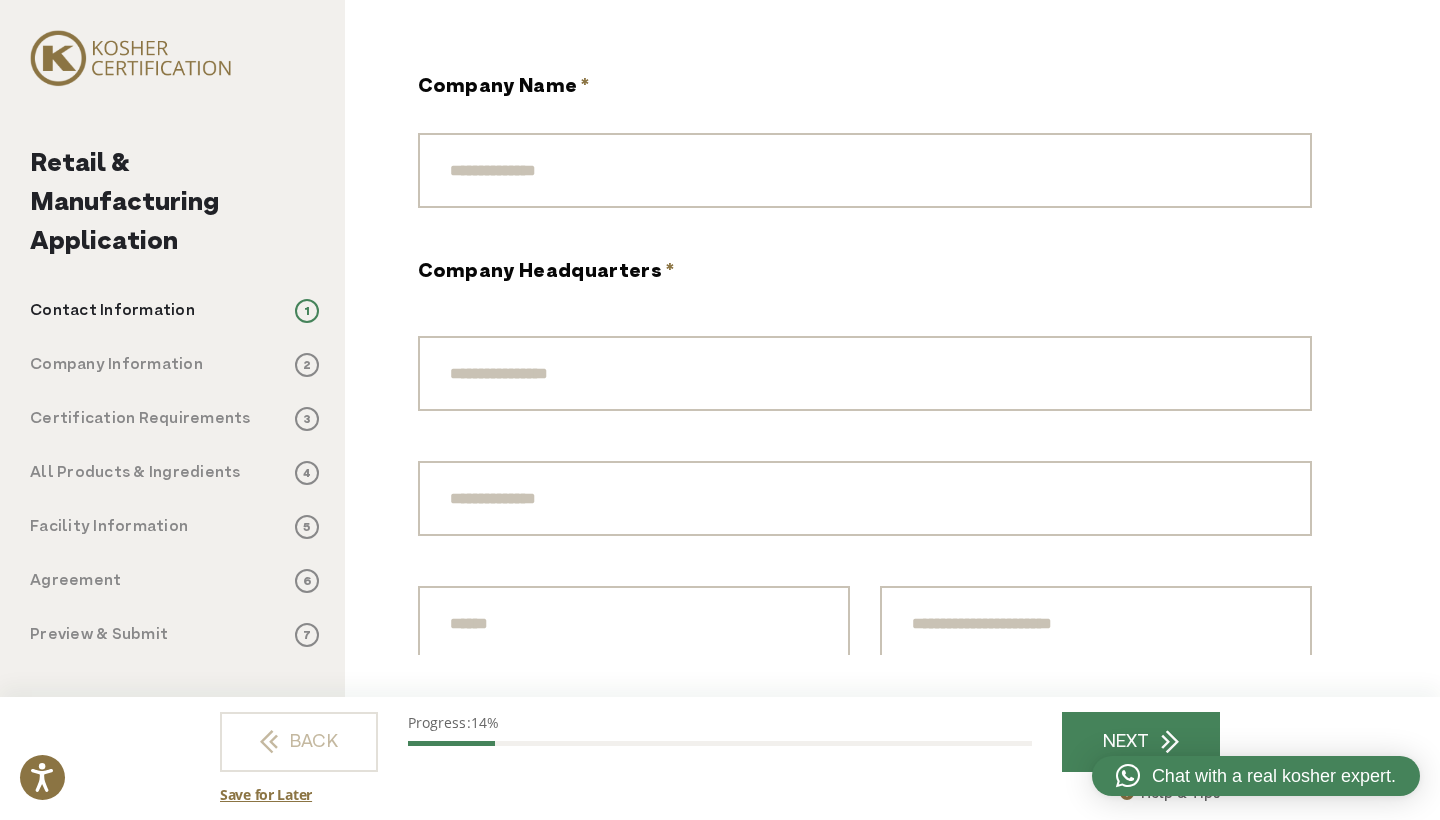 click on "Company Name *" at bounding box center (504, 88) 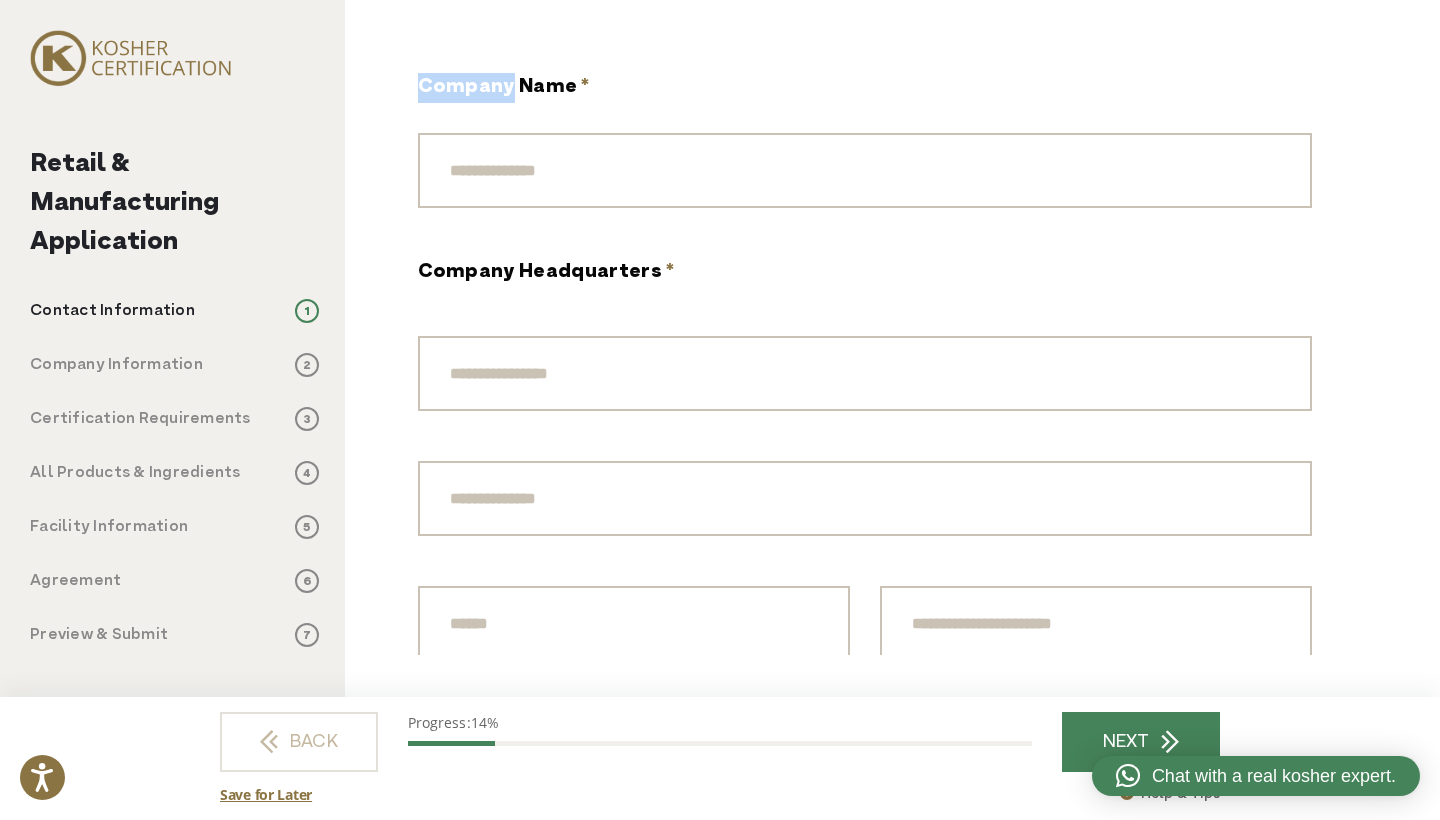 click on "Company Name *" at bounding box center (504, 88) 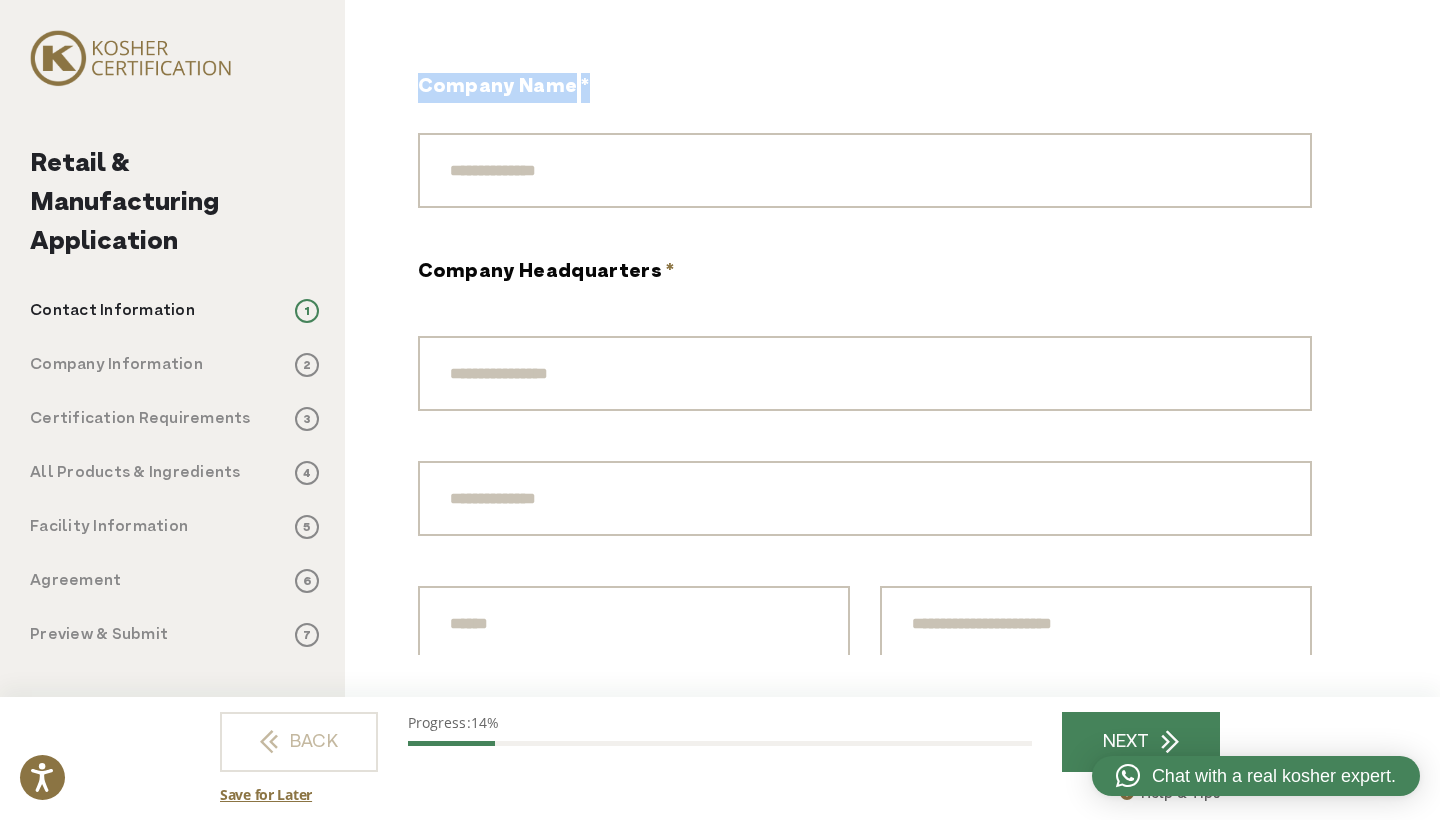 click on "Company Name *" at bounding box center [504, 88] 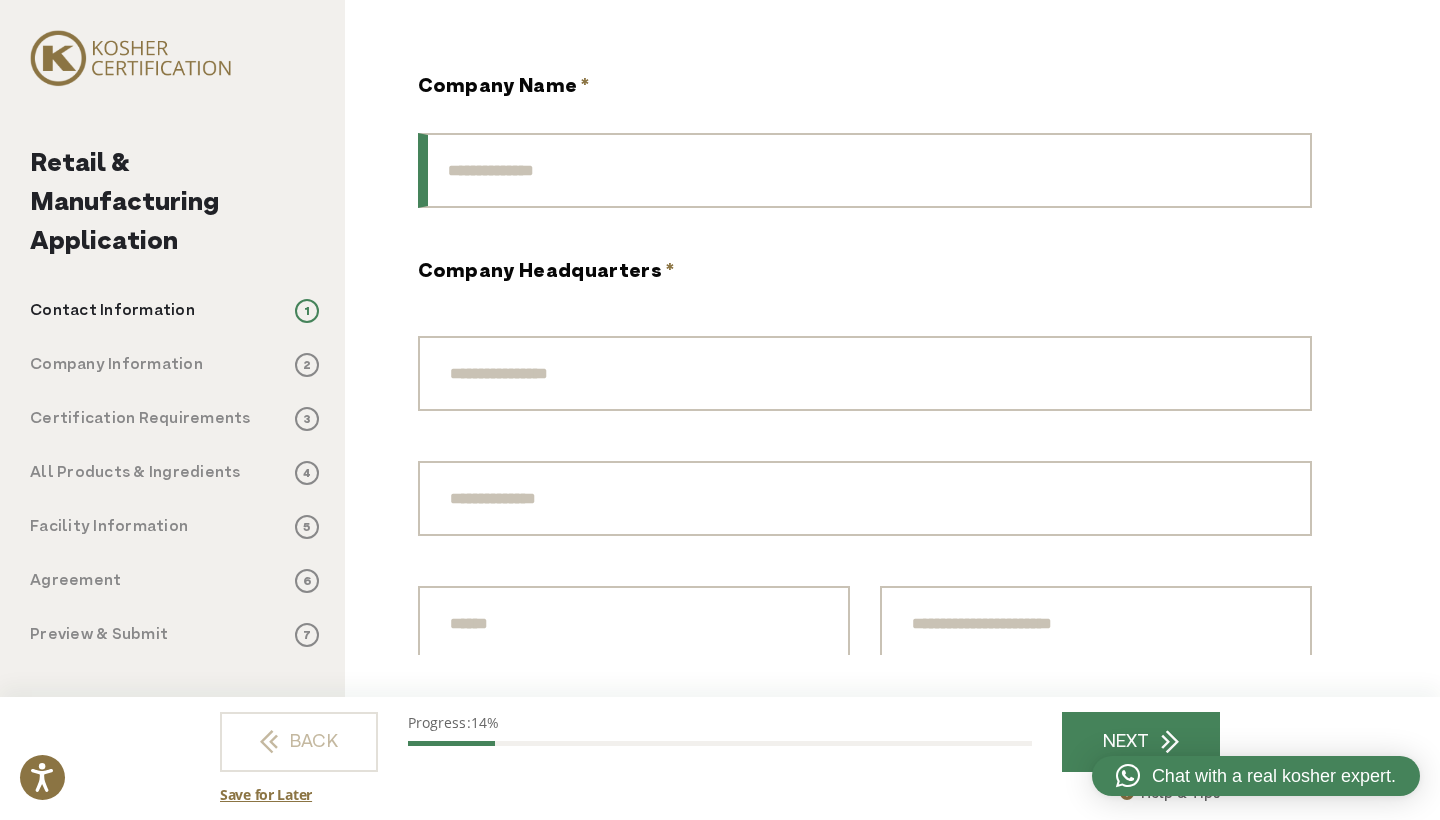 scroll, scrollTop: 0, scrollLeft: 0, axis: both 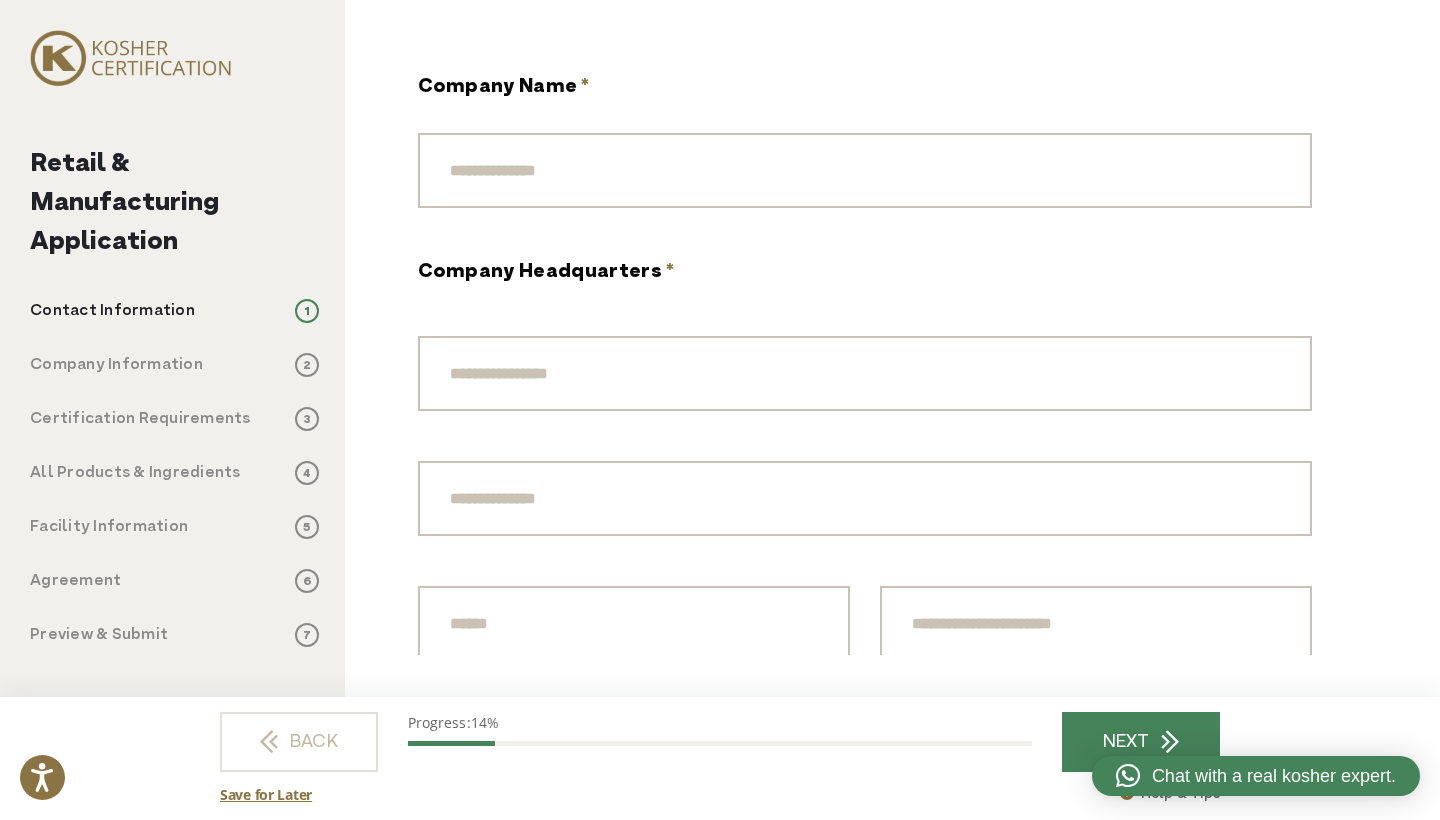 drag, startPoint x: 28, startPoint y: 271, endPoint x: 190, endPoint y: 605, distance: 371.21423 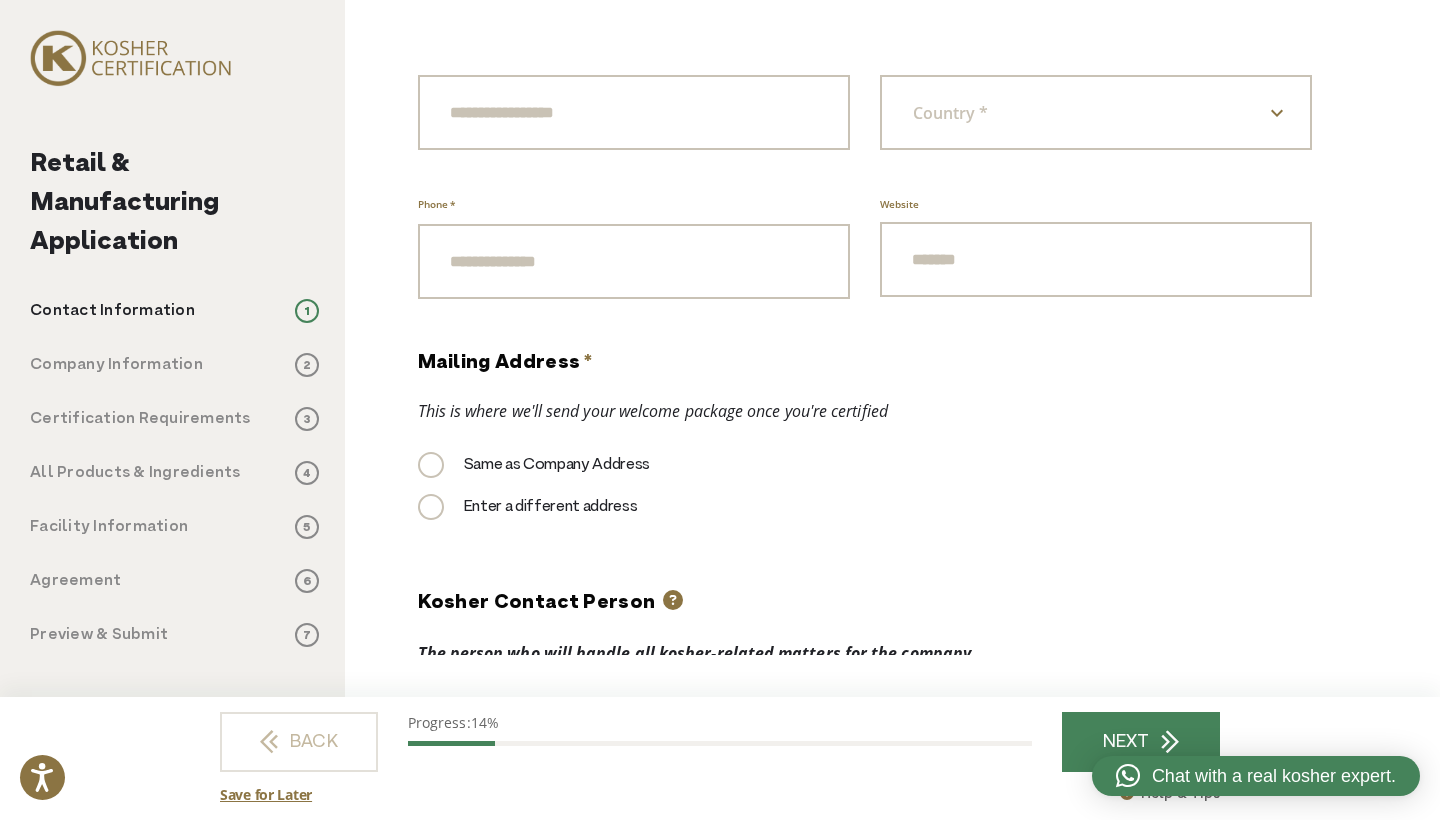 scroll, scrollTop: 647, scrollLeft: 0, axis: vertical 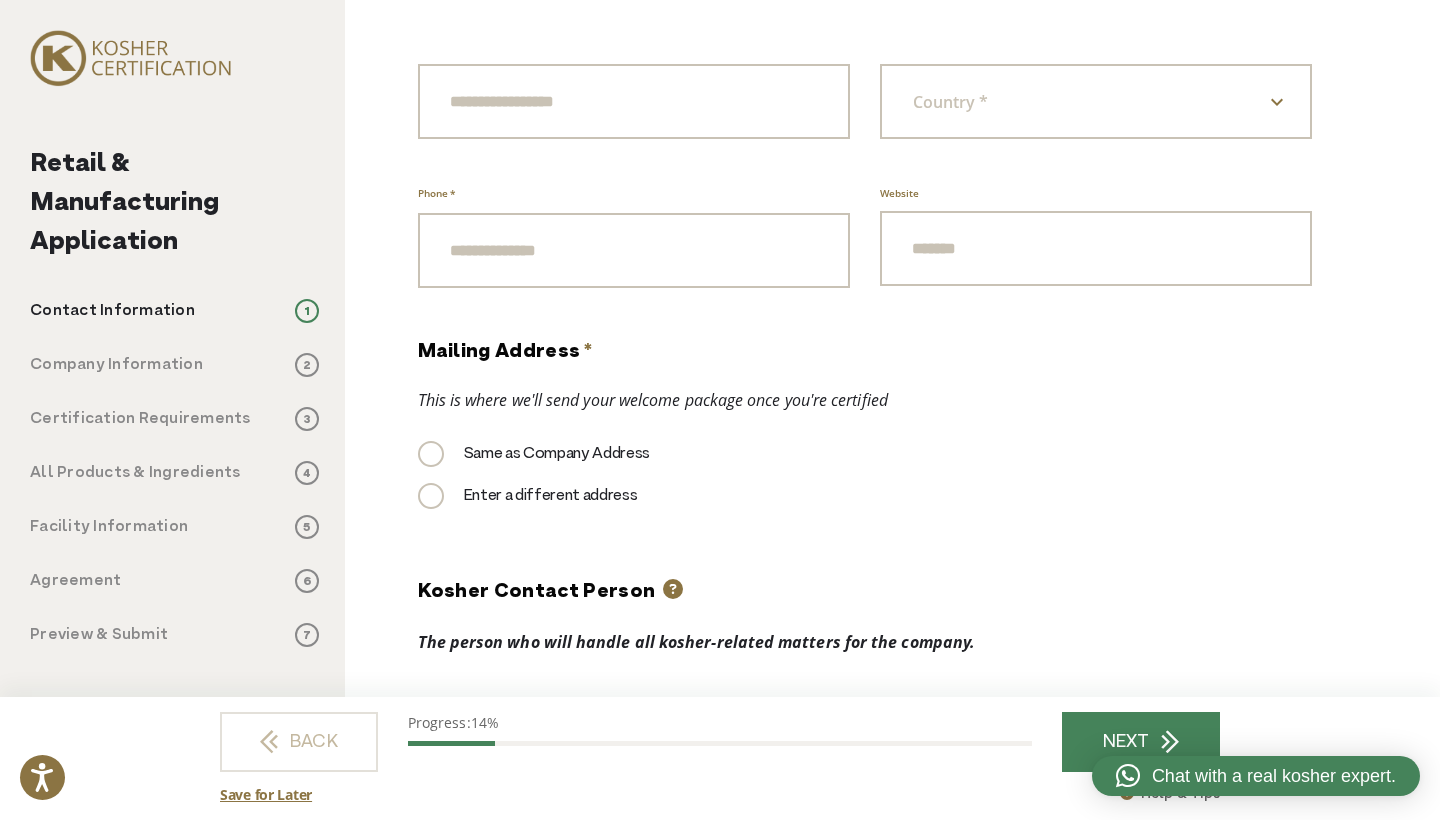 click on "**********" at bounding box center [865, -61] 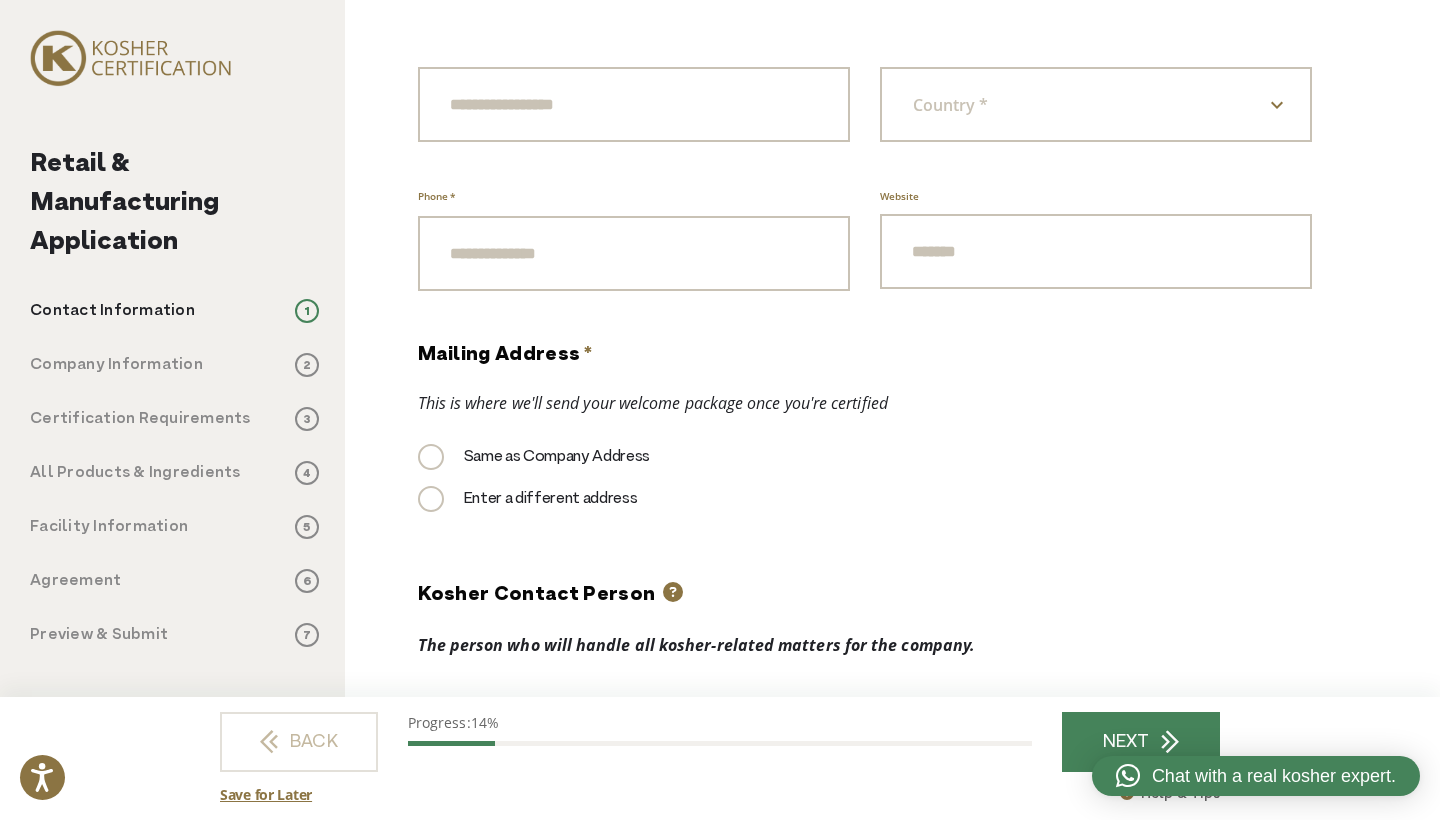 scroll, scrollTop: 654, scrollLeft: 0, axis: vertical 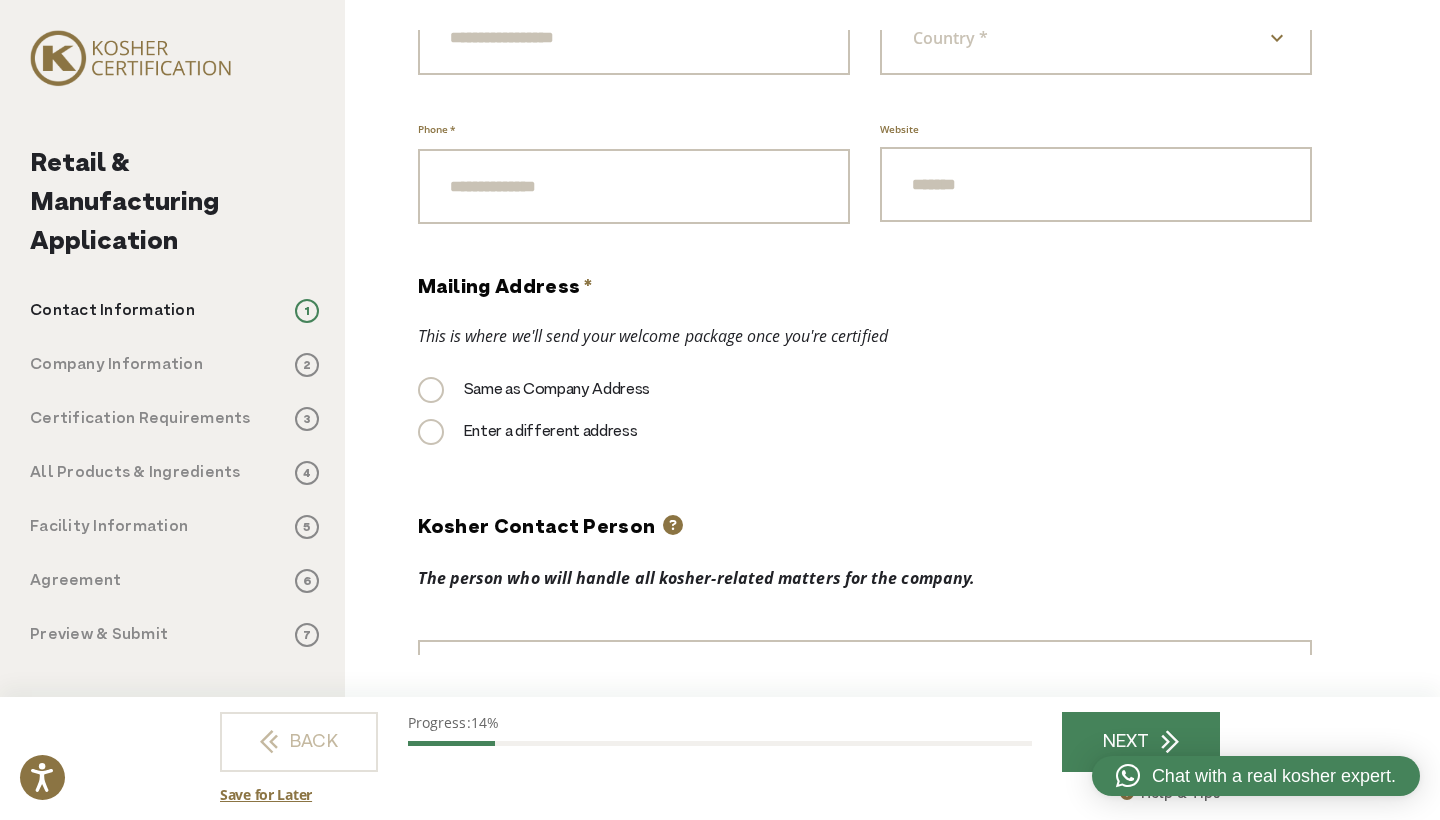 click on "This is where we'll send your welcome package once you're certified" at bounding box center (865, 336) 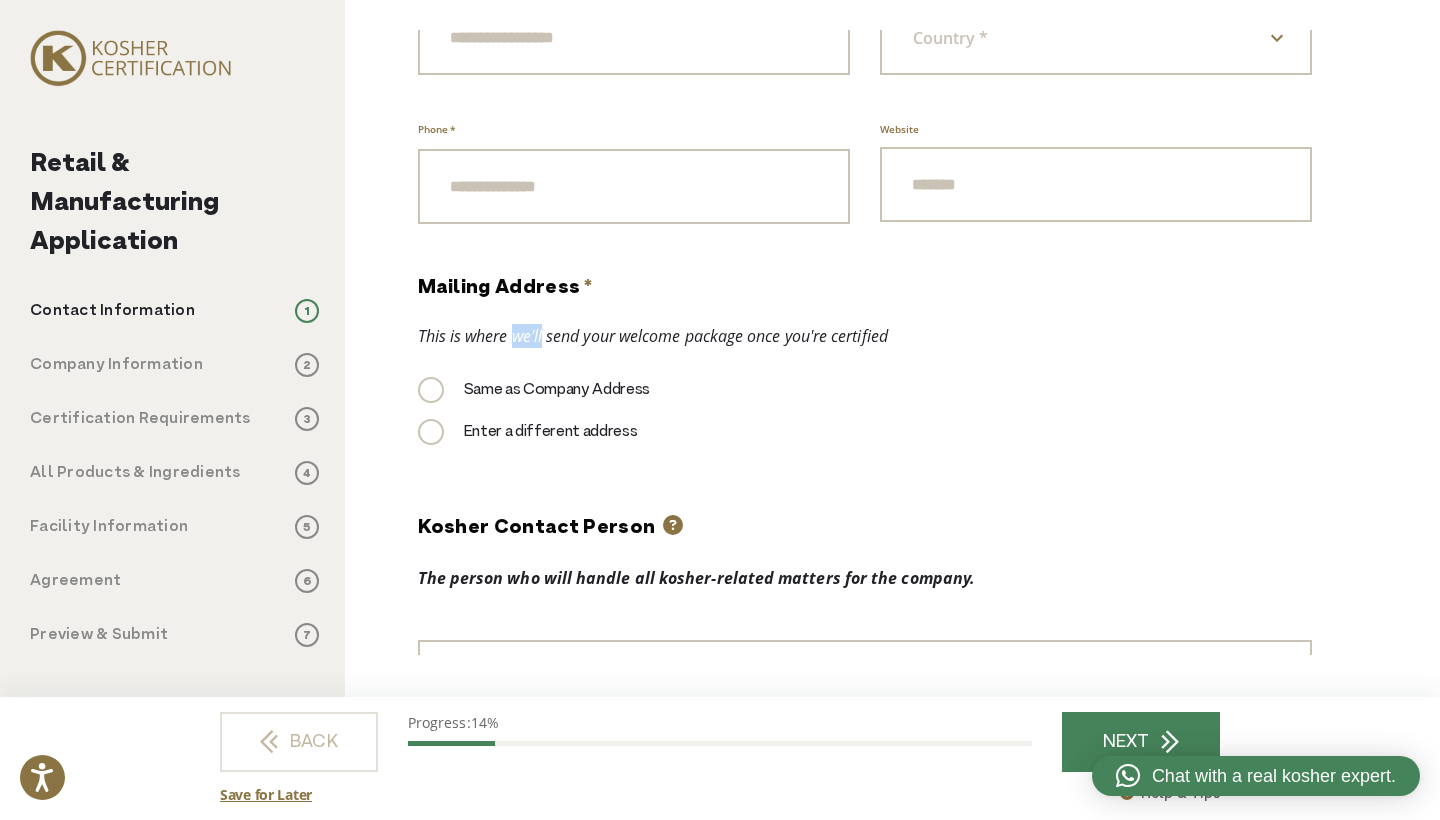 click on "This is where we'll send your welcome package once you're certified" at bounding box center (865, 336) 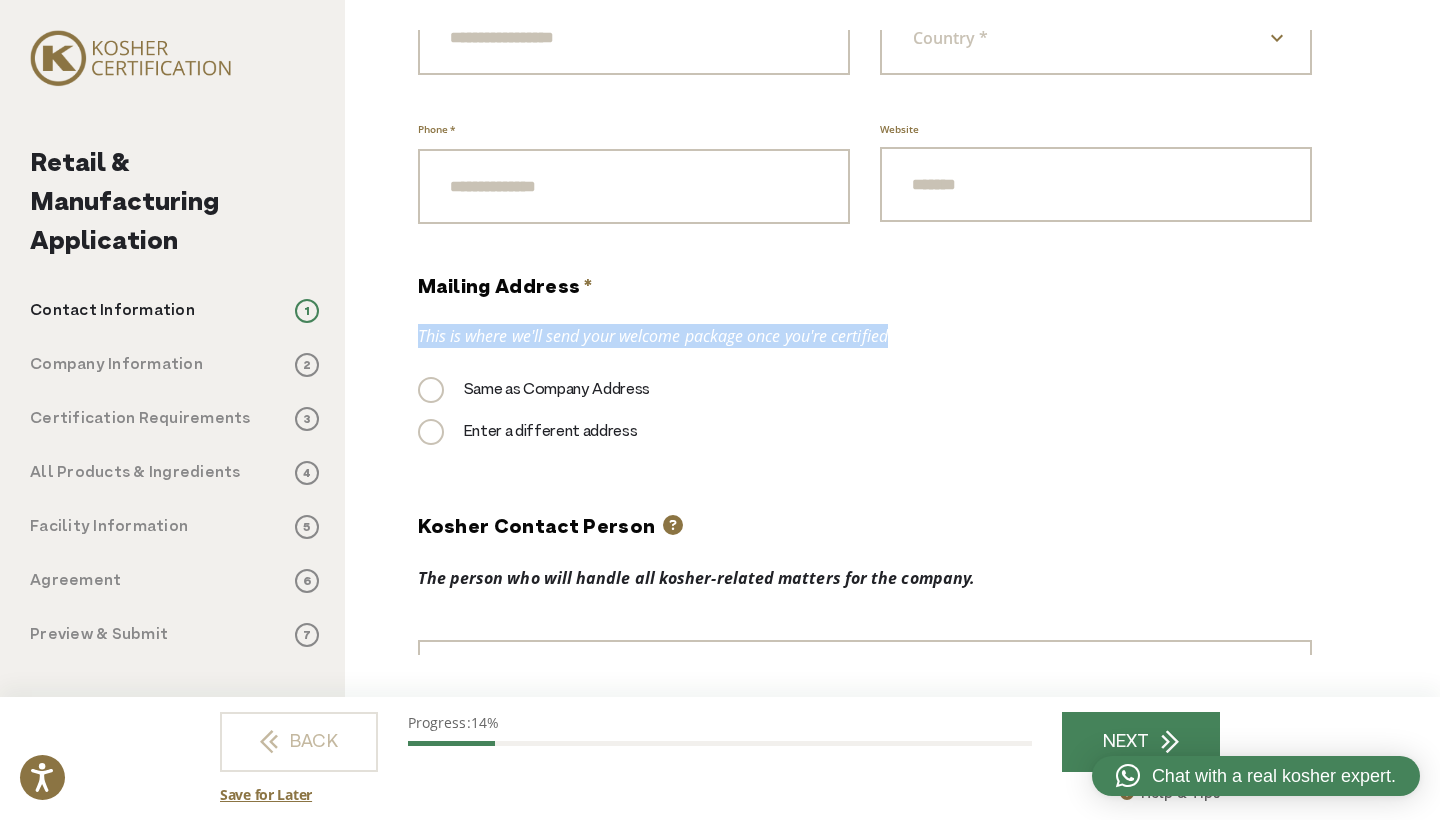 click on "This is where we'll send your welcome package once you're certified" at bounding box center [865, 336] 